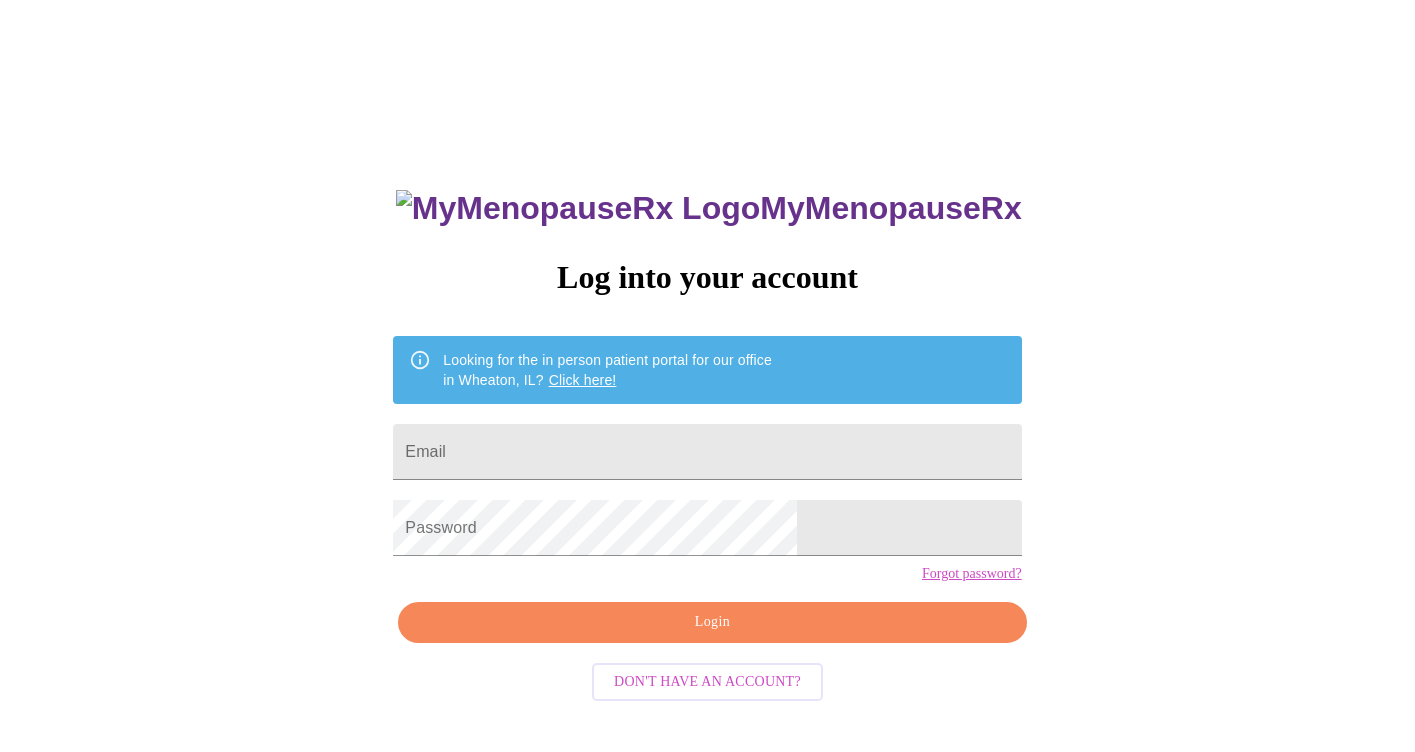 scroll, scrollTop: 0, scrollLeft: 0, axis: both 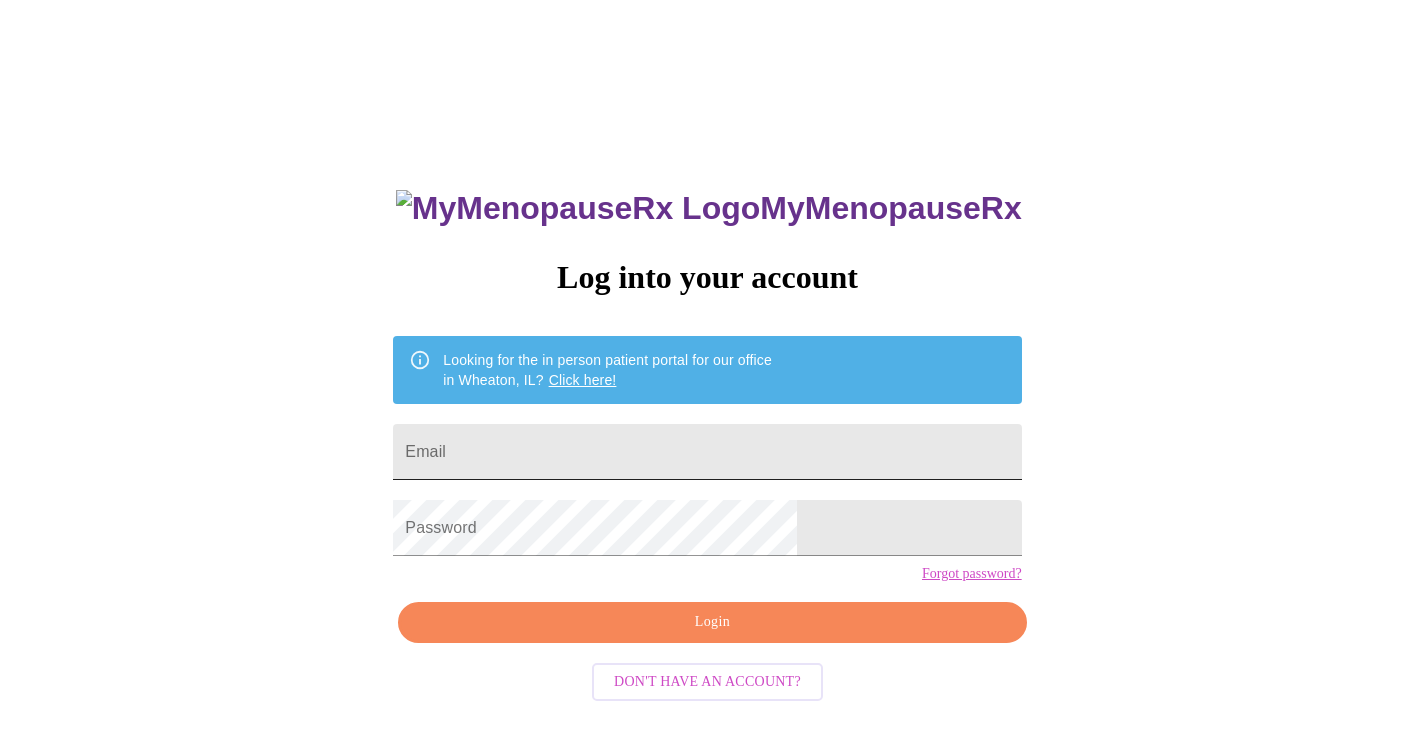 click on "Email" at bounding box center [707, 452] 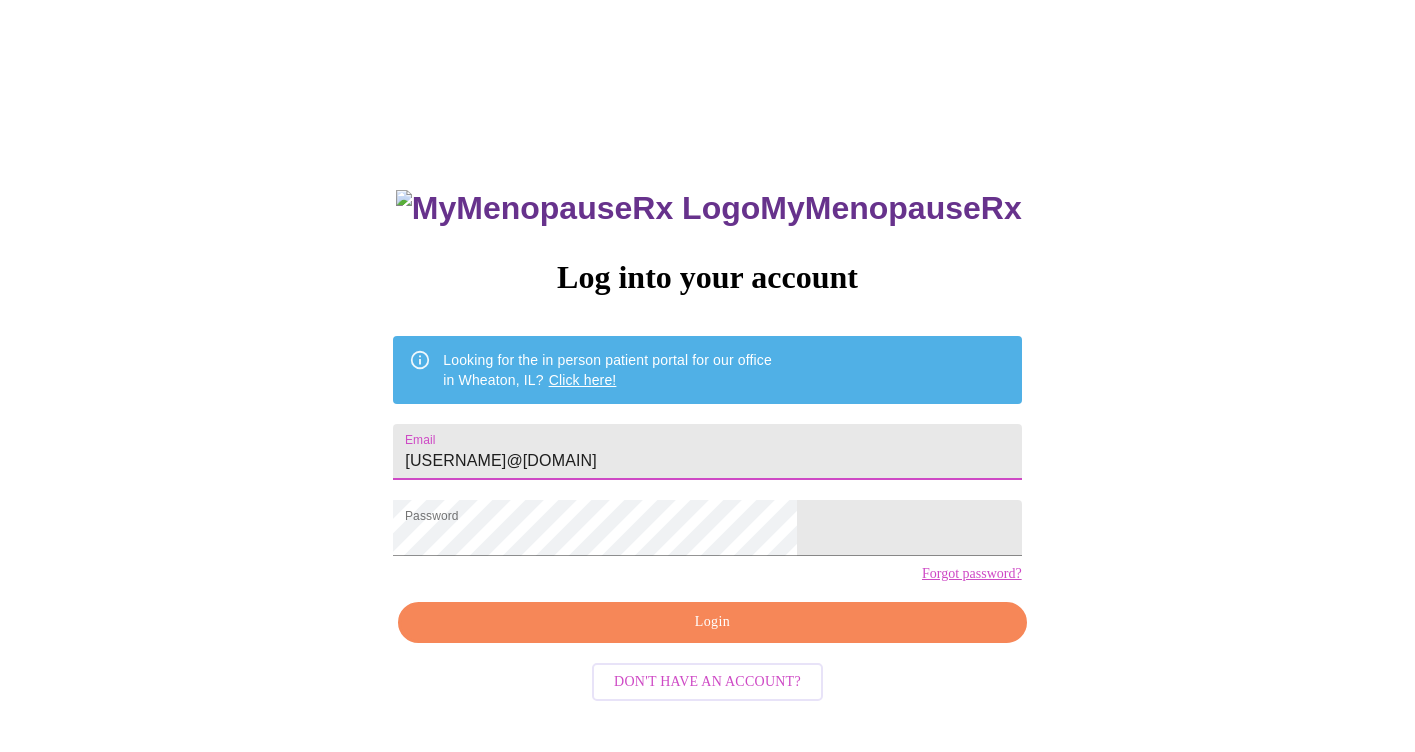 drag, startPoint x: 764, startPoint y: 438, endPoint x: 587, endPoint y: 442, distance: 177.0452 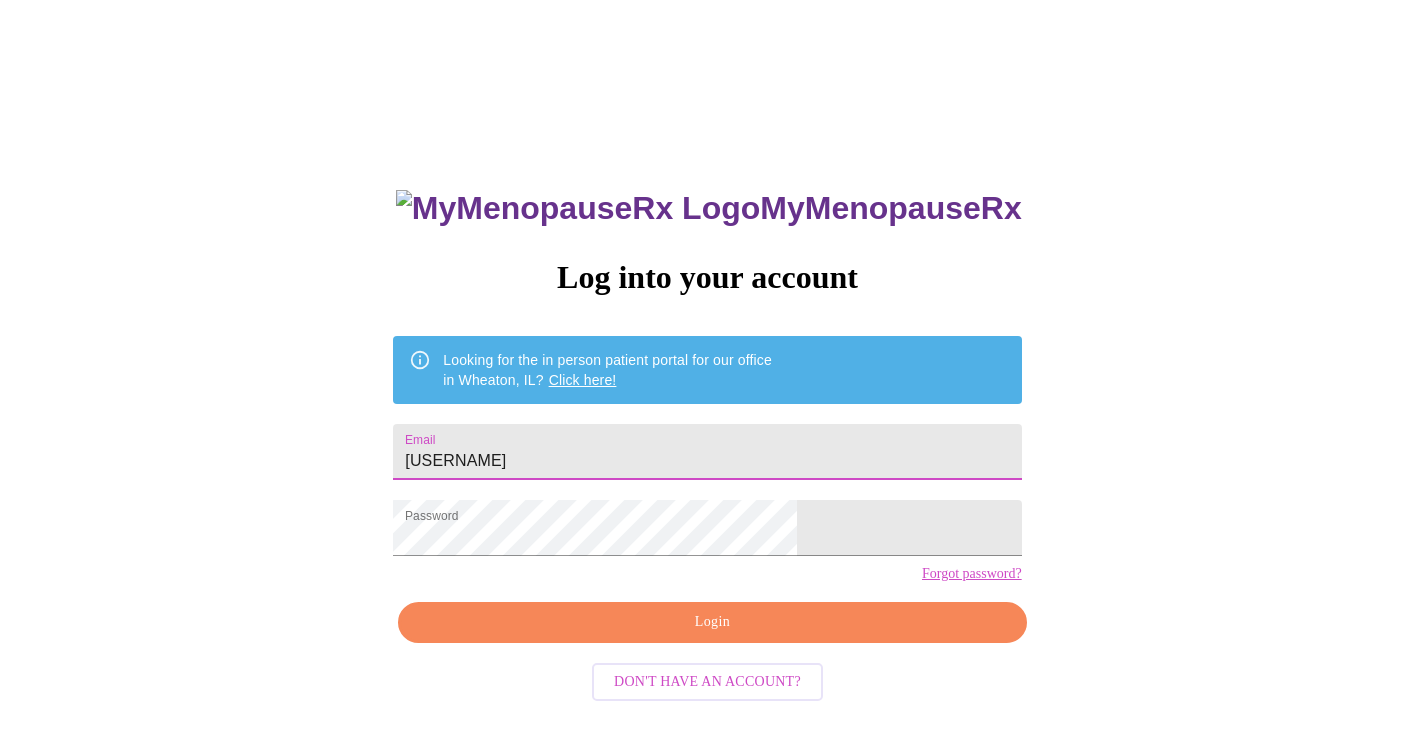 type on "e" 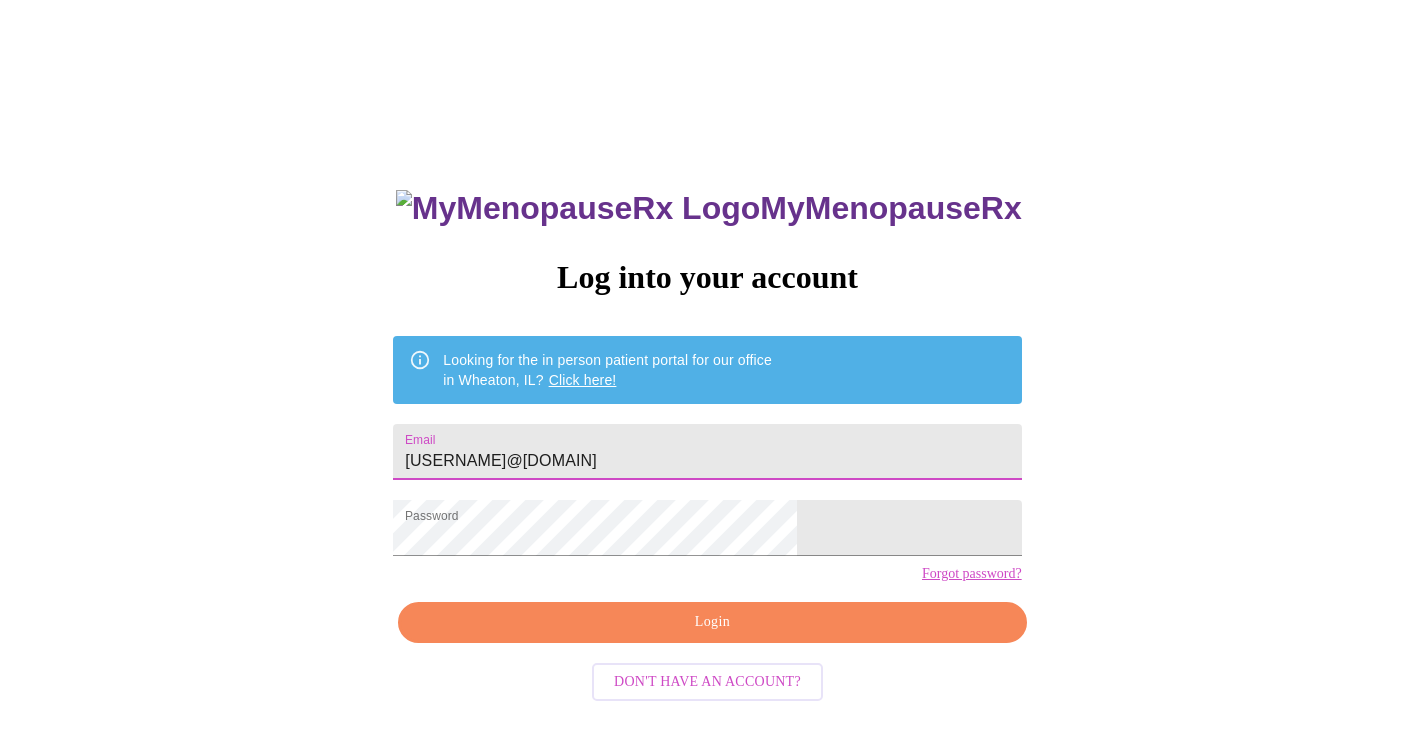 type on "[USERNAME]@[DOMAIN]" 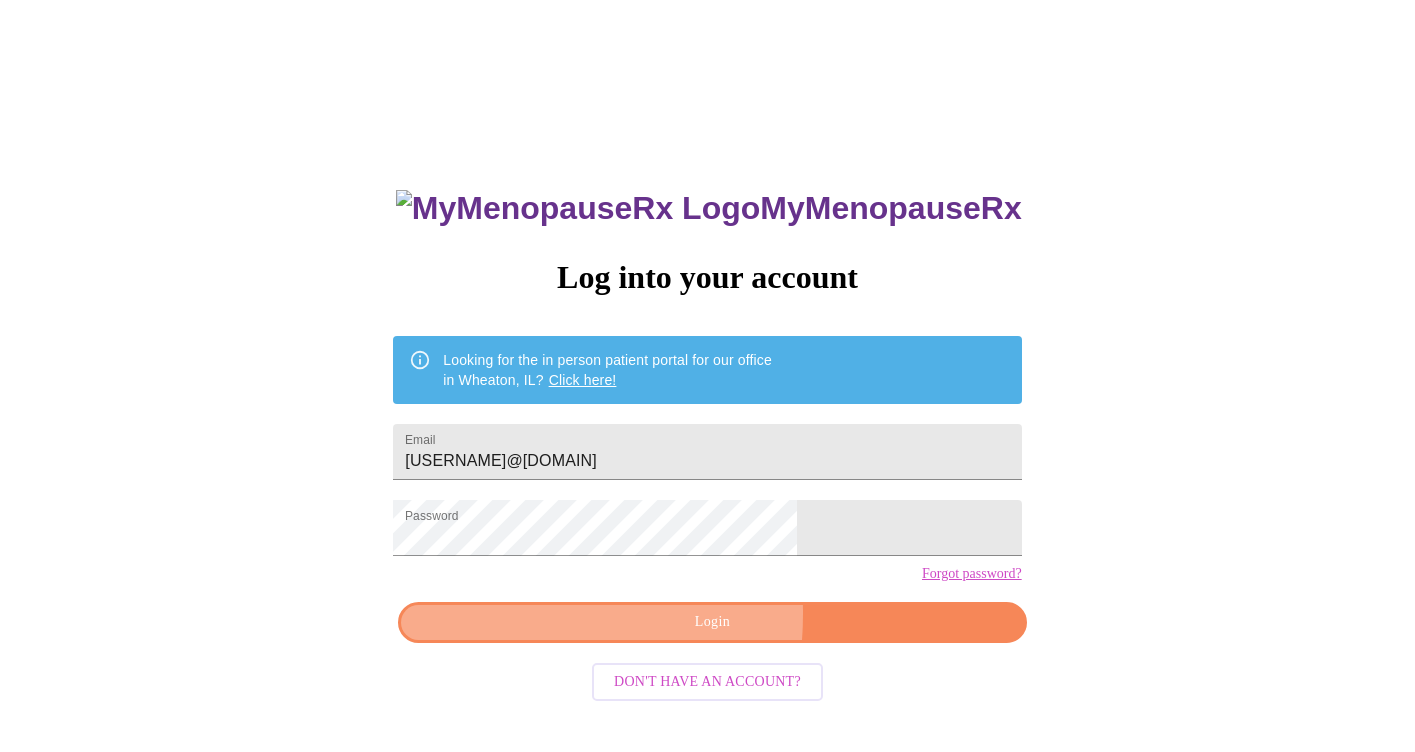 click on "Login" at bounding box center (712, 622) 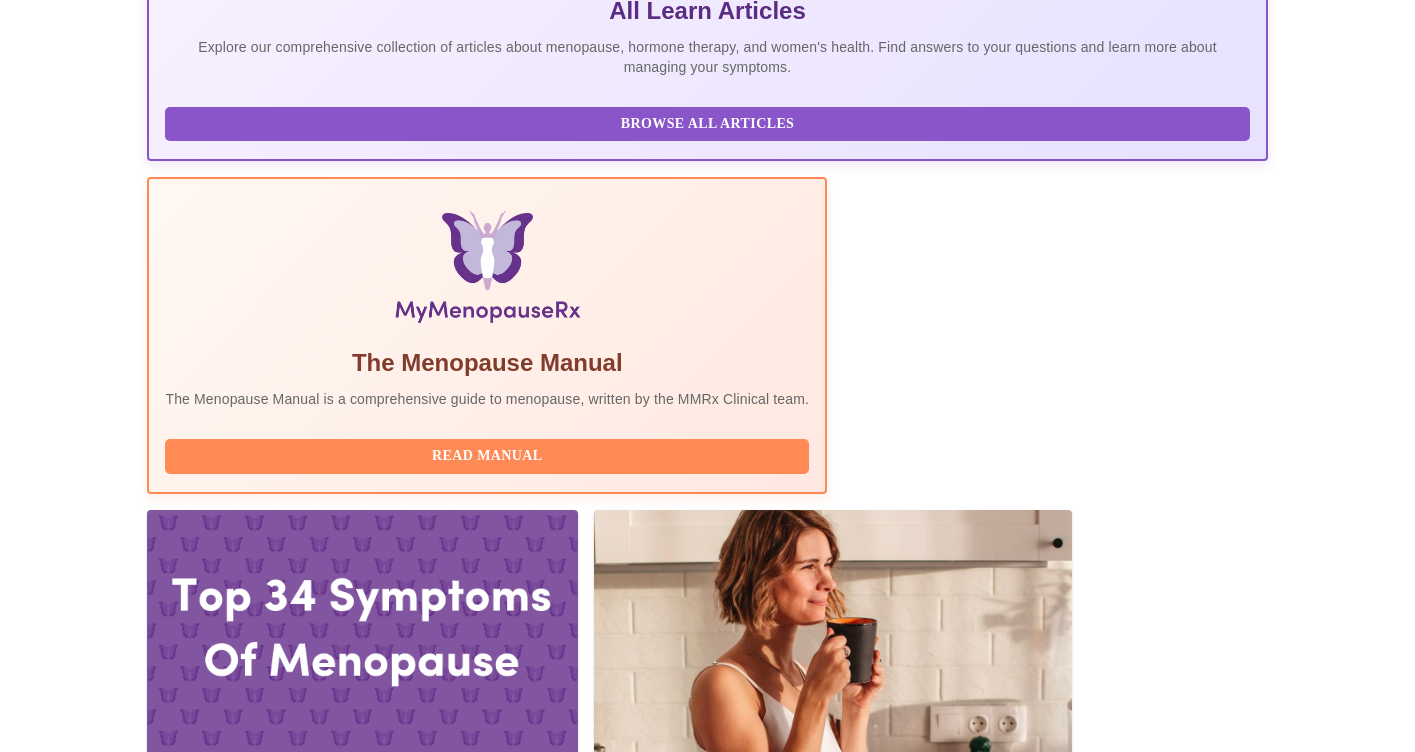 scroll, scrollTop: 514, scrollLeft: 0, axis: vertical 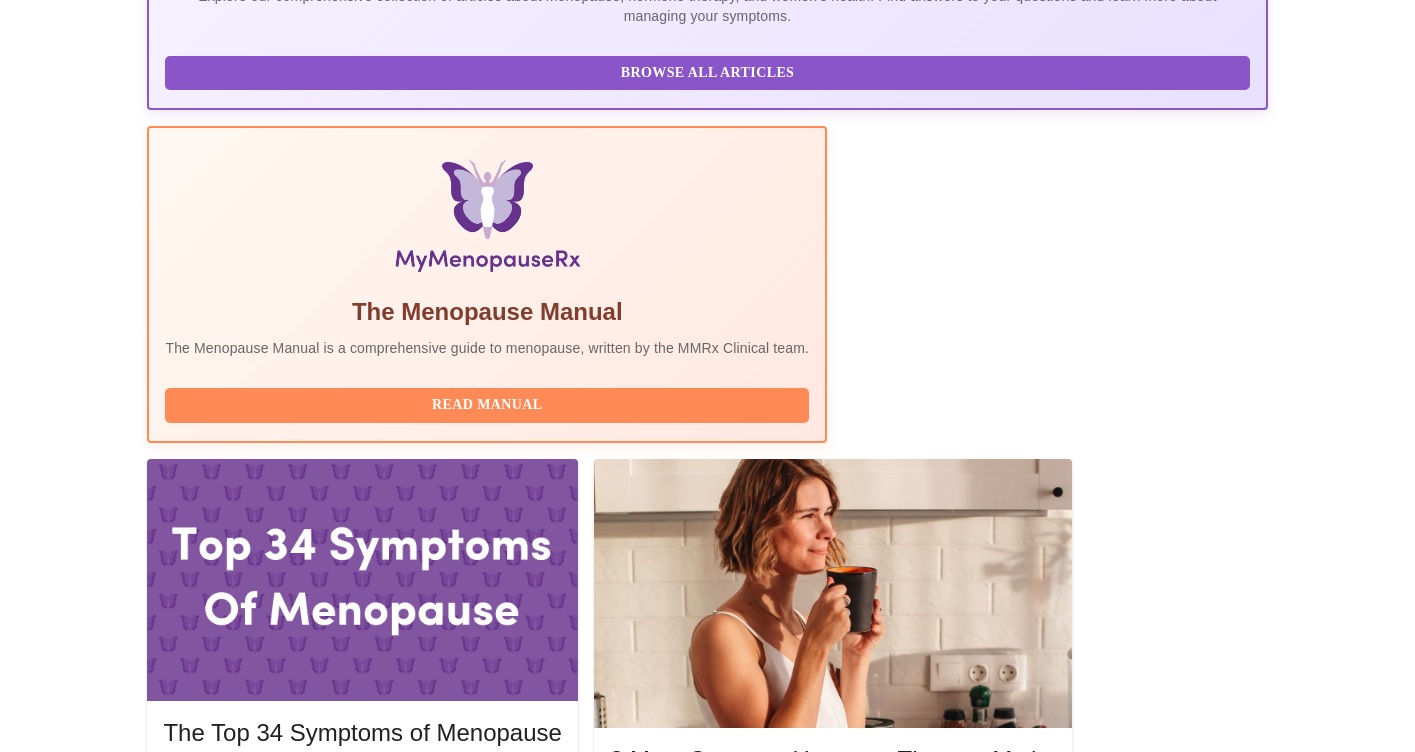 click on "Complete Pre-Assessment" at bounding box center (1132, 2065) 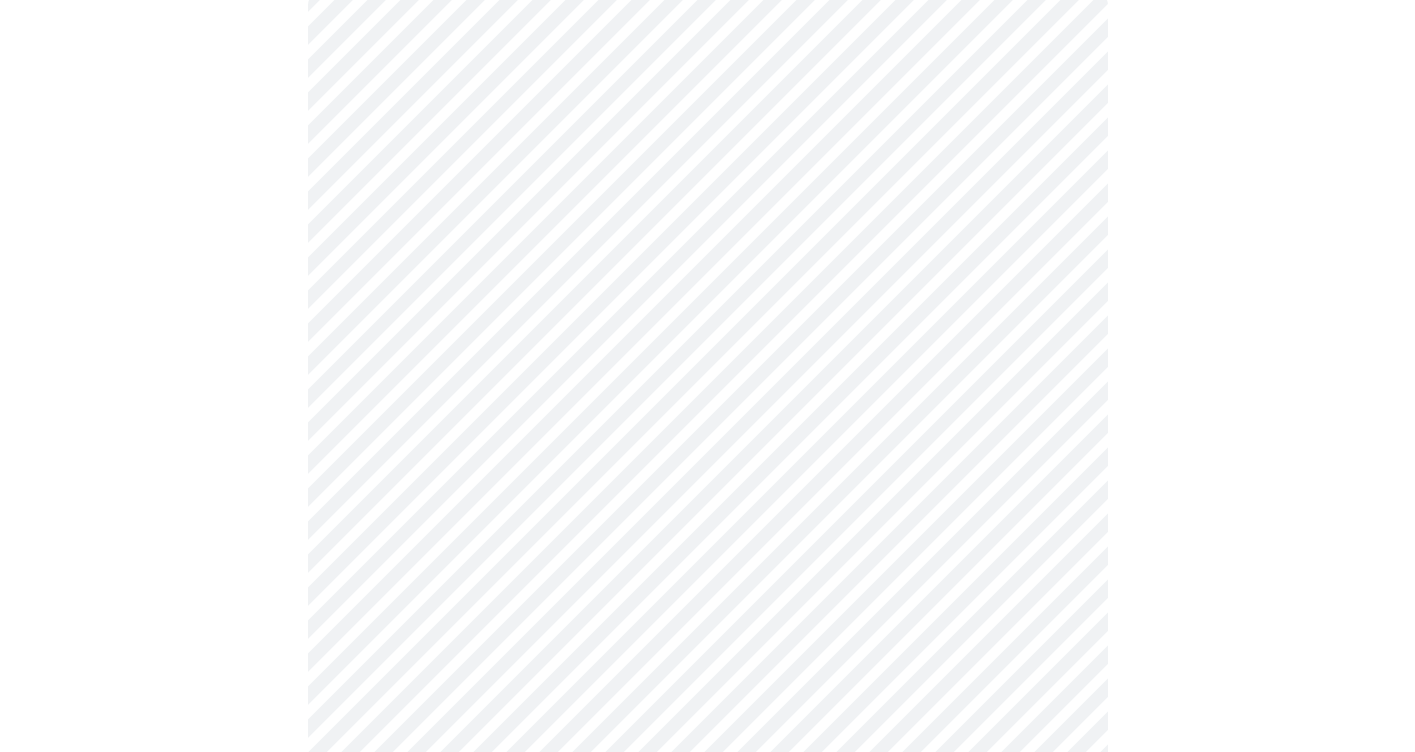 scroll, scrollTop: 197, scrollLeft: 0, axis: vertical 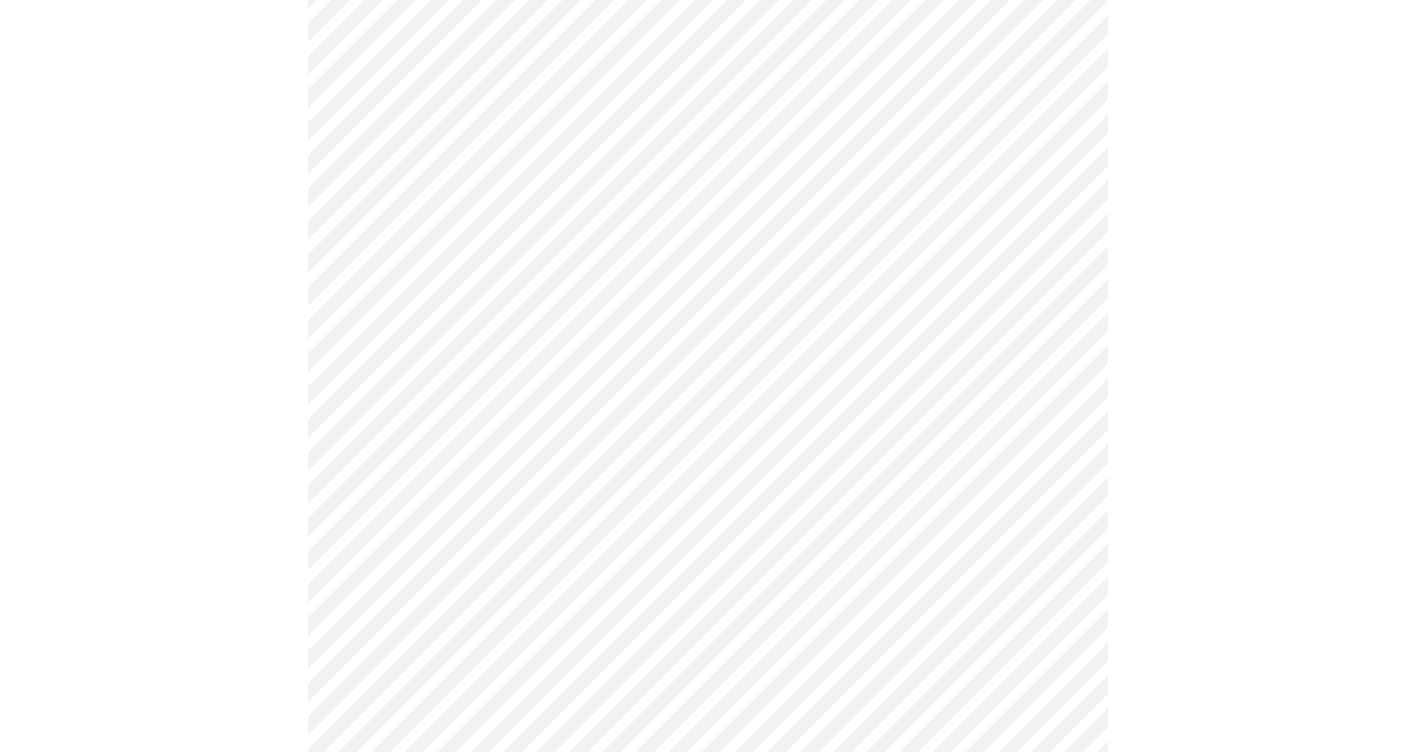 click on "MyMenopauseRx Appointments Messaging Labs Uploads Medications Community Refer a Friend Hi [USERNAME]   Intake Questions for [DAY], [MONTH] [DAY_NUM] [YEAR] @ [TIME]-[TIME] 1  /  13 Settings Billing Invoices Log out" at bounding box center [707, 730] 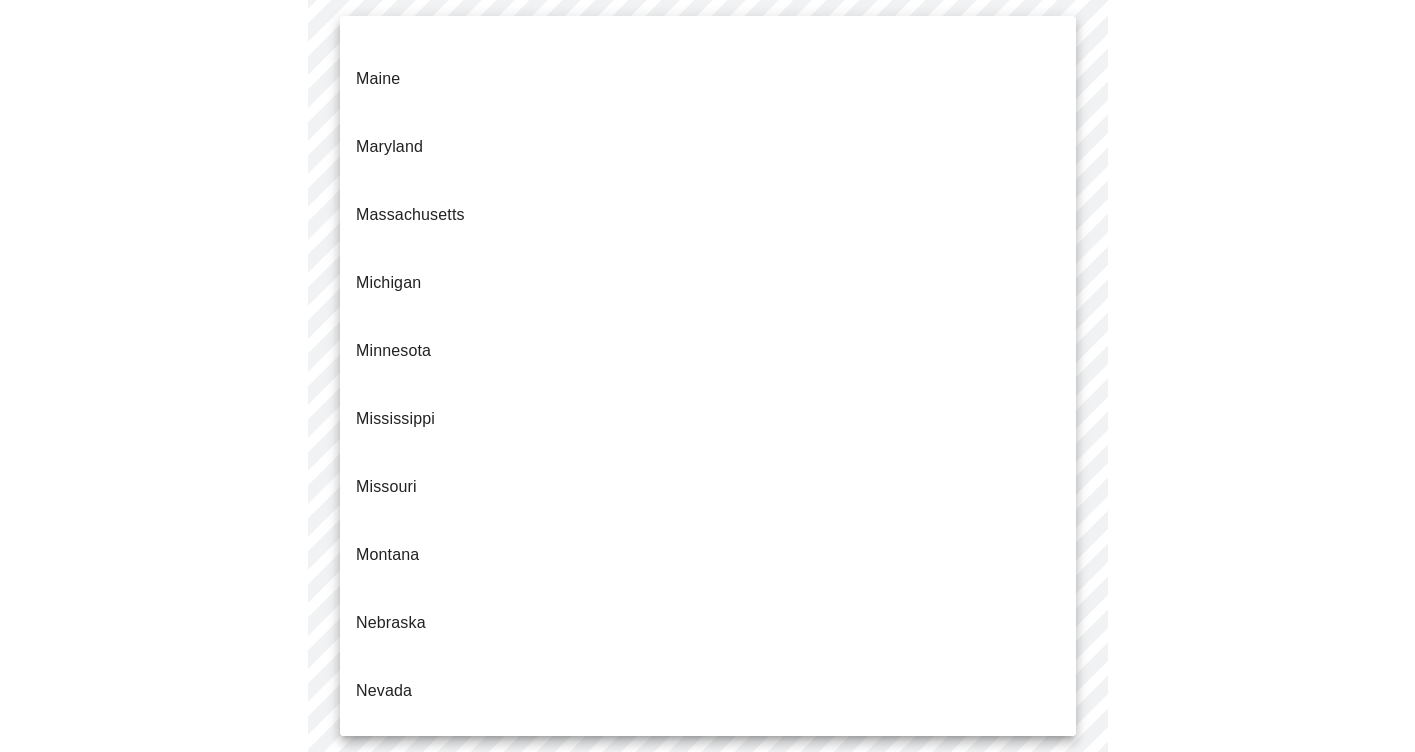 scroll, scrollTop: 1335, scrollLeft: 0, axis: vertical 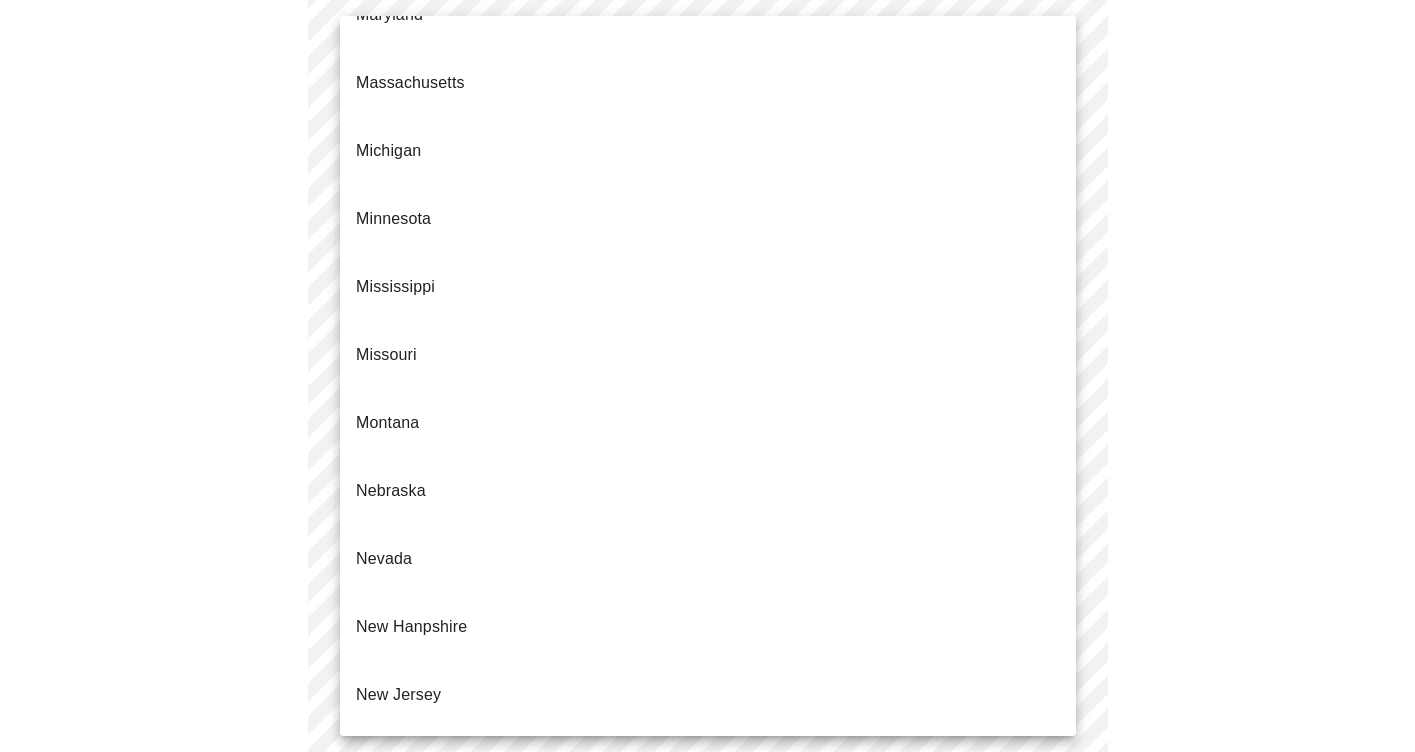 click on "Pennsylvania" at bounding box center [708, 1239] 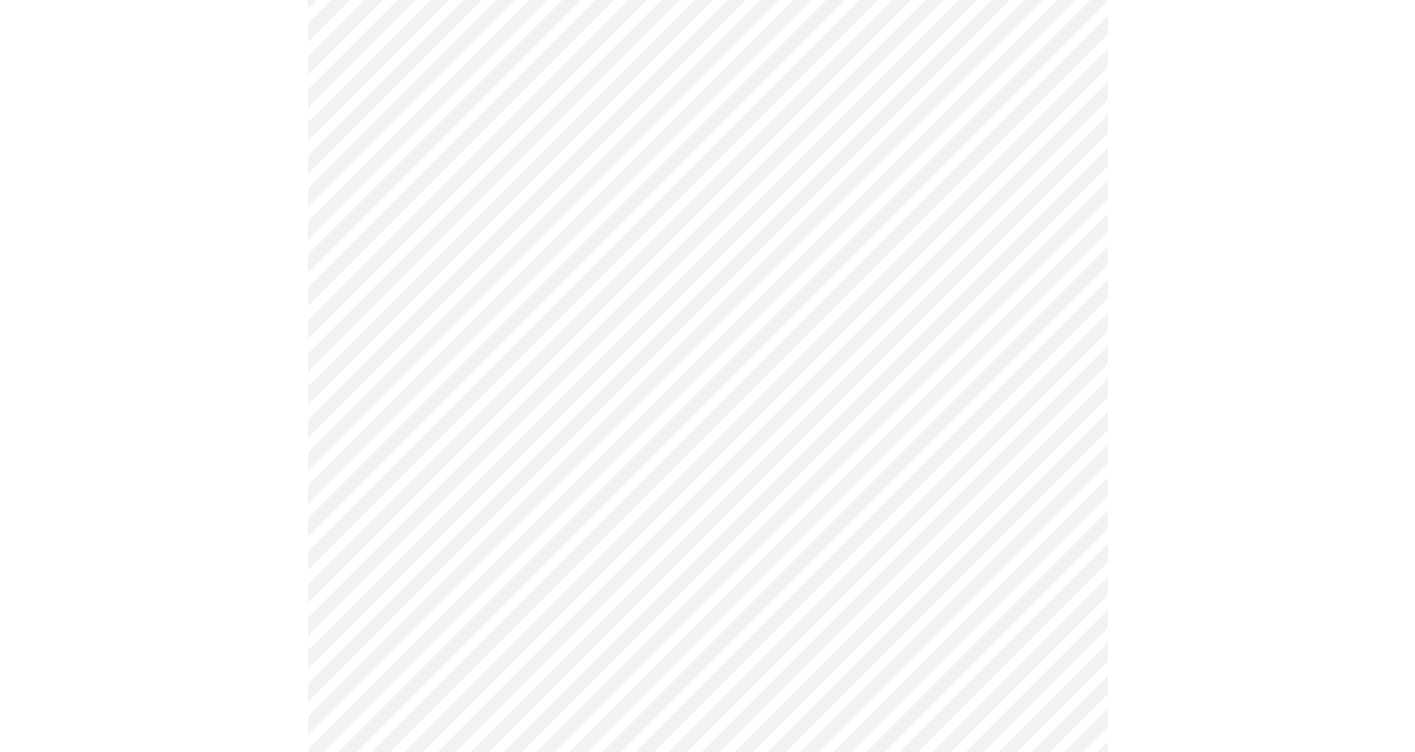 click on "MyMenopauseRx Appointments Messaging Labs Uploads Medications Community Refer a Friend Hi [USERNAME]   Intake Questions for [DAY], [MONTH] [DAY_NUM] [YEAR] @ [TIME]-[TIME] 1  /  13 Settings Billing Invoices Log out" at bounding box center (707, 724) 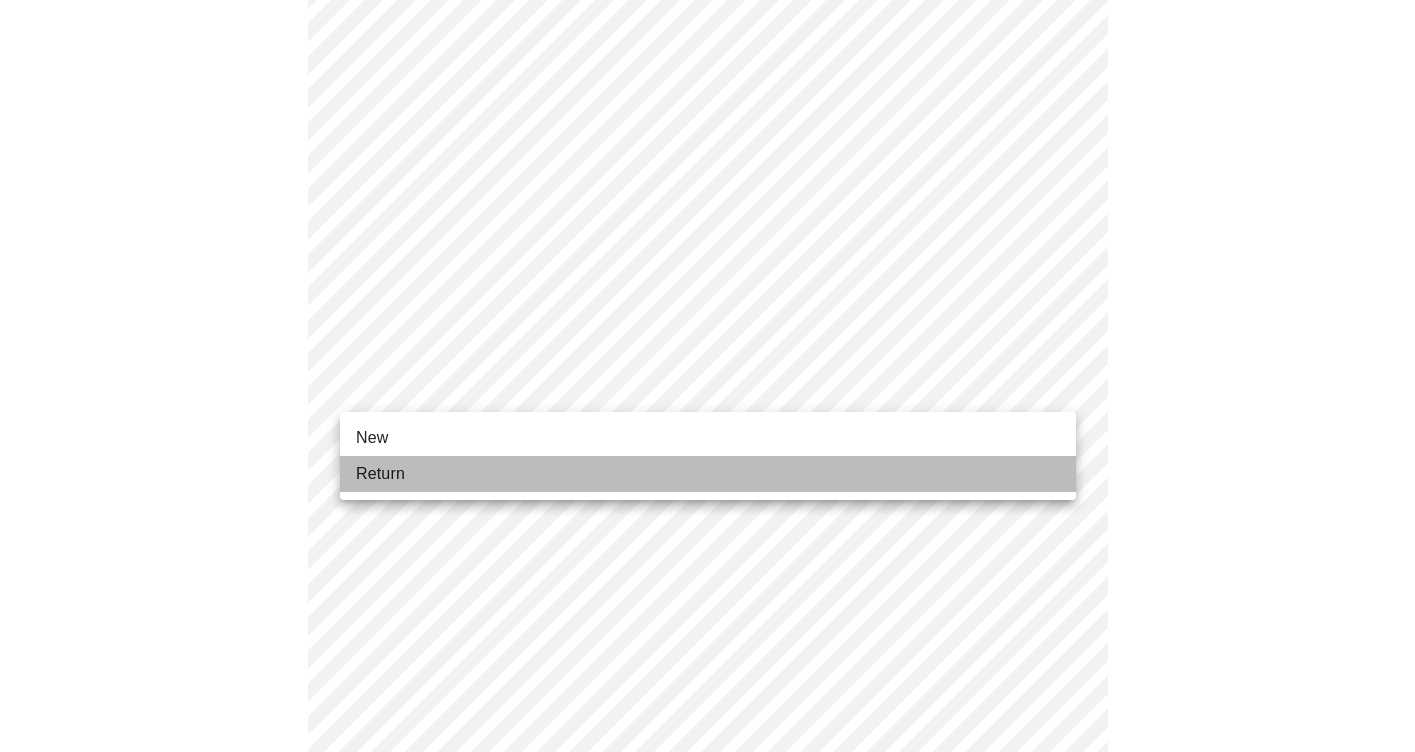 click on "Return" at bounding box center [708, 474] 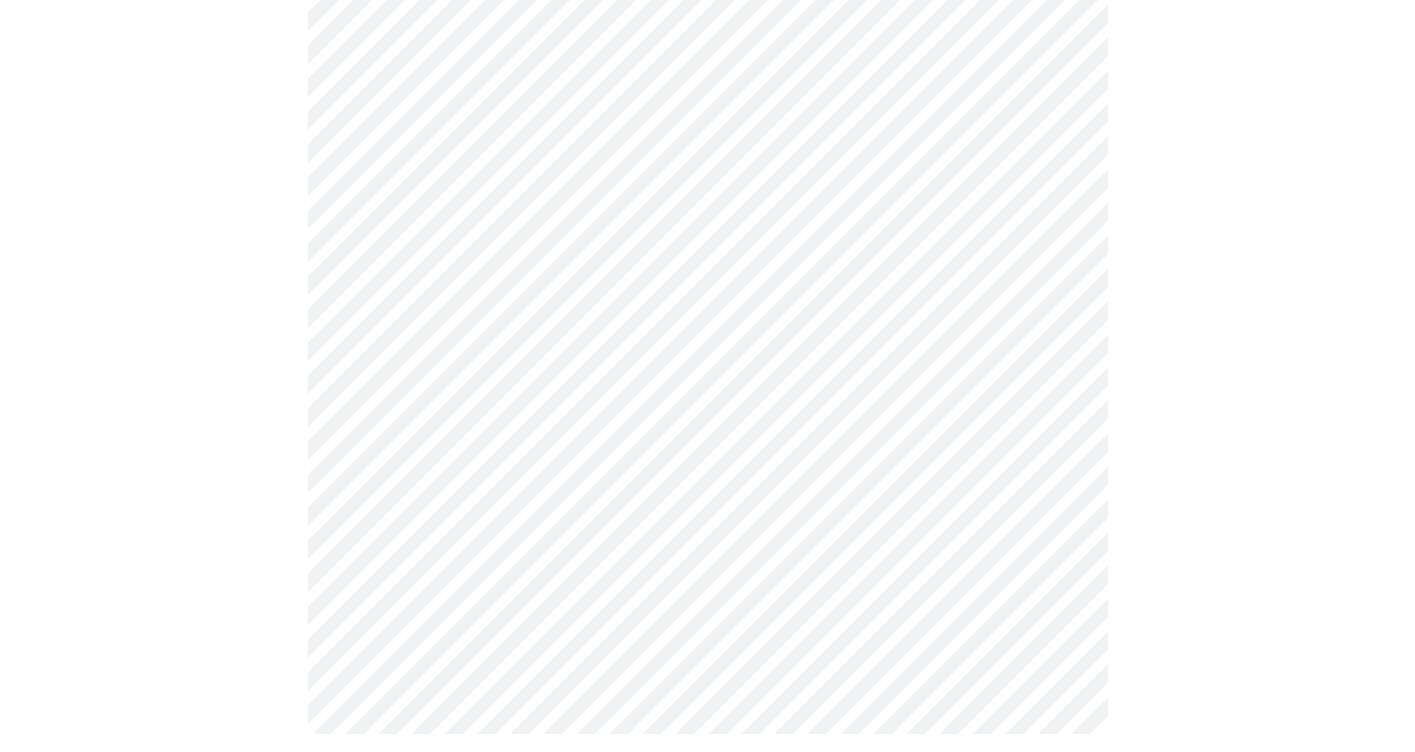 scroll, scrollTop: 1046, scrollLeft: 0, axis: vertical 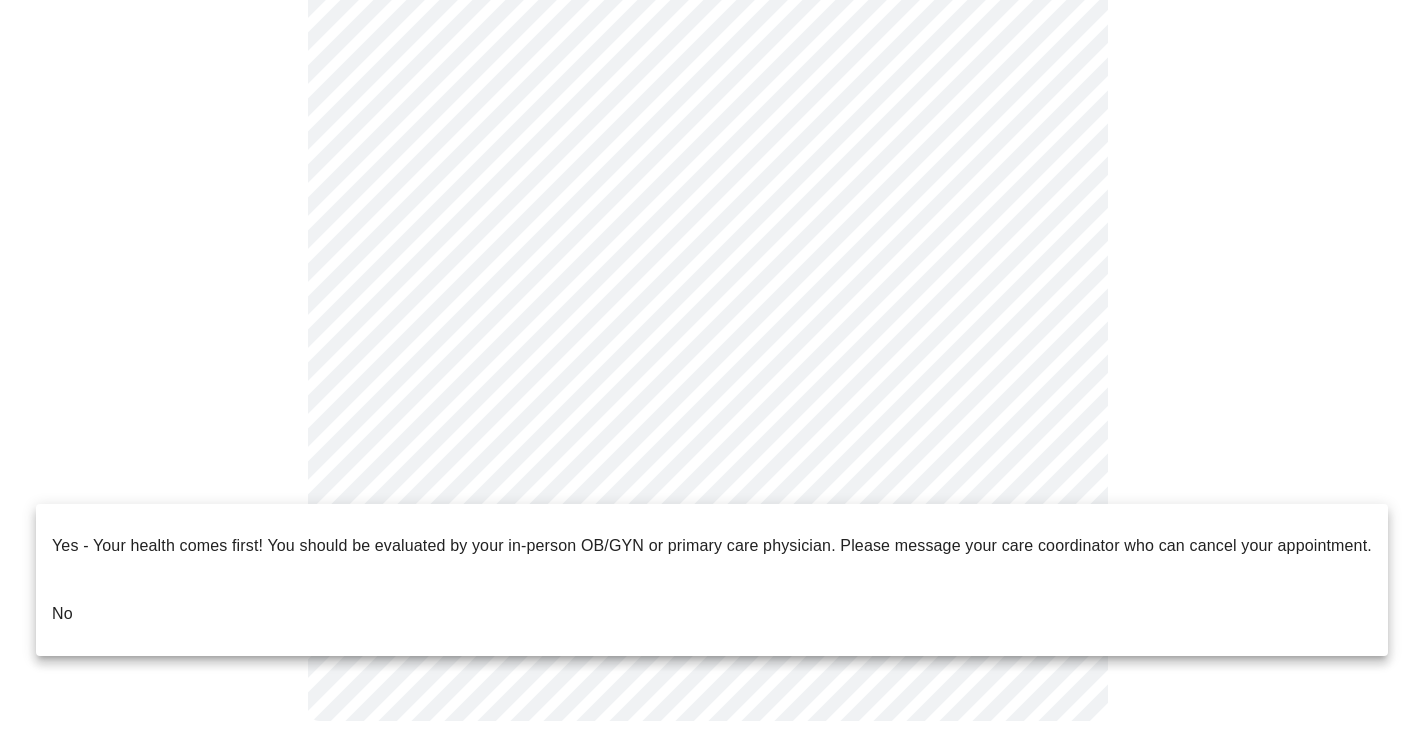 click on "MyMenopauseRx Appointments Messaging Labs Uploads Medications Community Refer a Friend Hi [USERNAME]   Intake Questions for [DAY], [MONTH] [DAY_NUM] [YEAR] @ [TIME]-[TIME] 1  /  13 Settings Billing Invoices Log out Yes - Your health comes first! You should be evaluated by your in-person OB/GYN or primary care physician.  Please message your care coordinator who can cancel your appointment.
No" at bounding box center (707, -139) 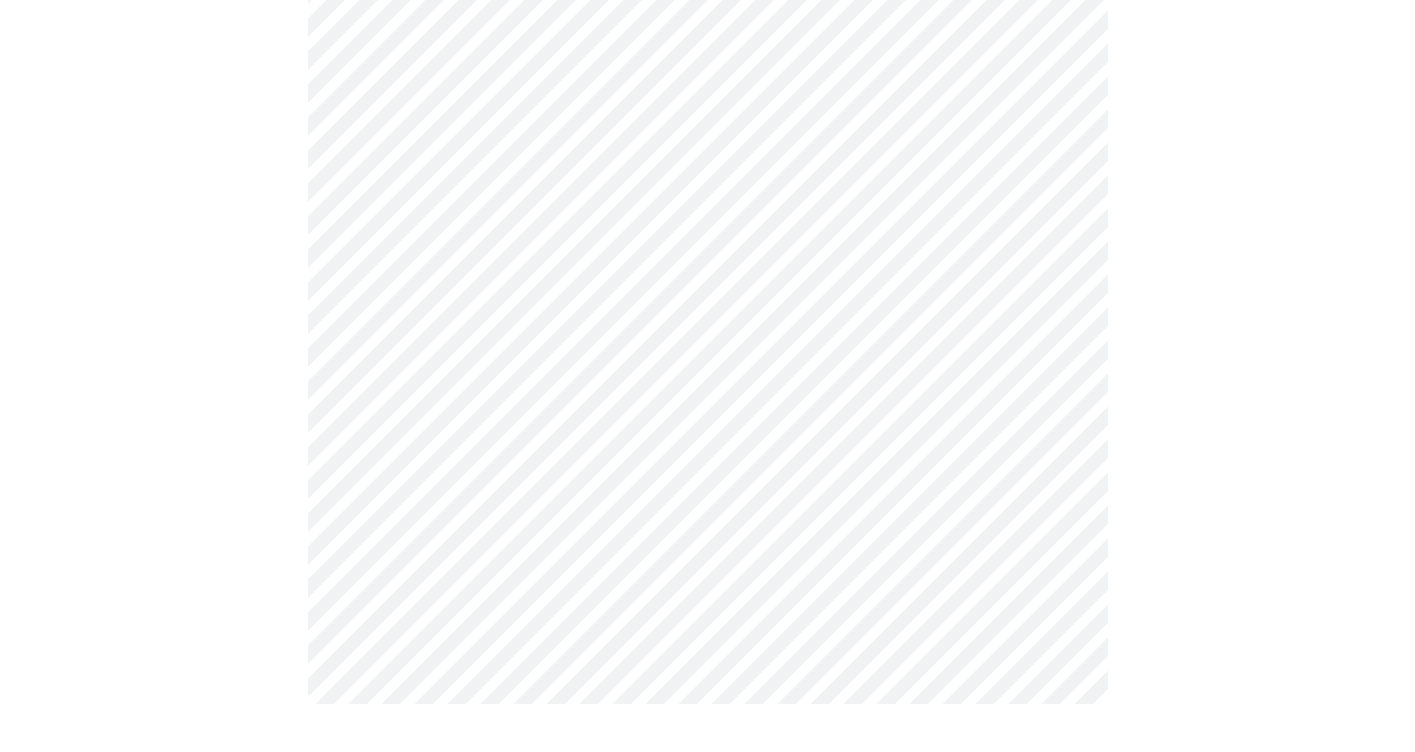 scroll, scrollTop: 0, scrollLeft: 0, axis: both 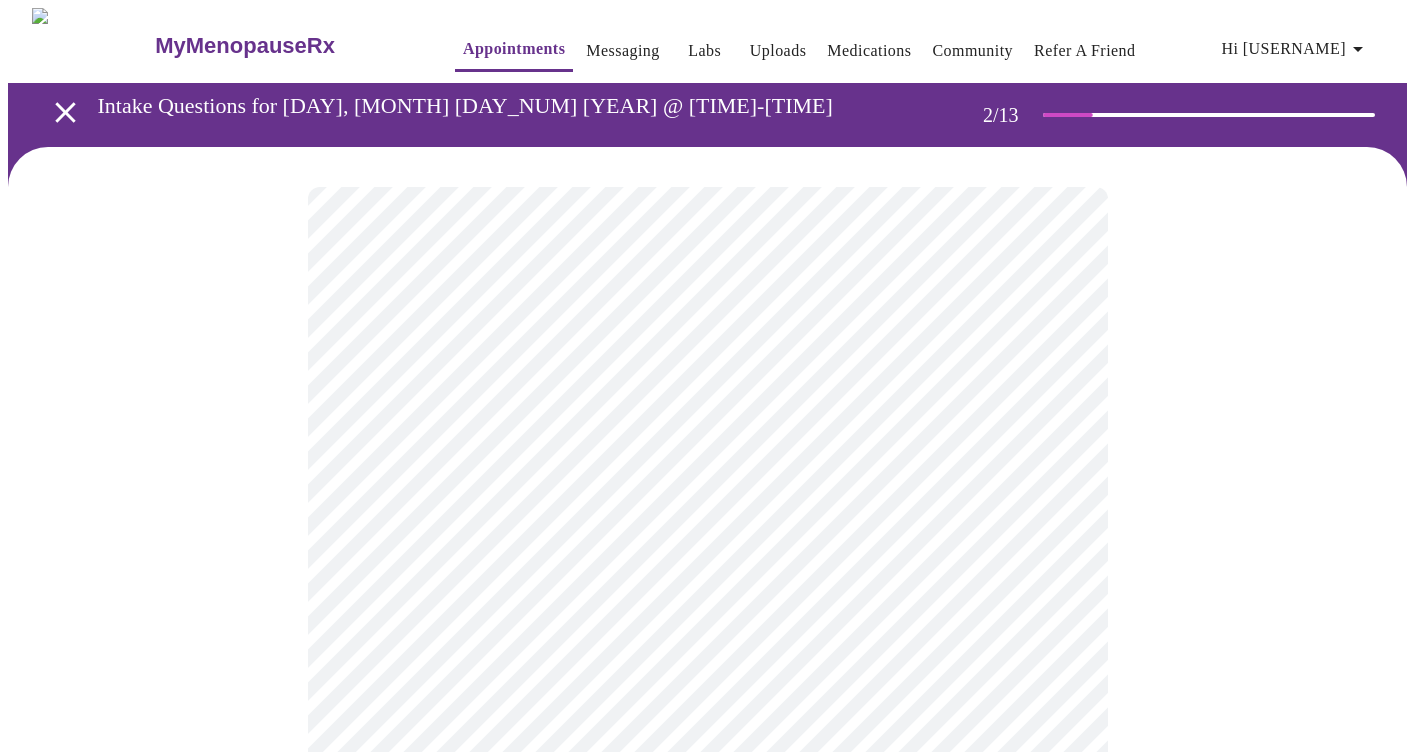 click on "MyMenopauseRx Appointments Messaging Labs Uploads Medications Community Refer a Friend Hi [USERNAME]   Intake Questions for [DAY], [MONTH] [DAY_NUM] [YEAR] @ [TIME]-[TIME] 2  /  13 Settings Billing Invoices Log out" at bounding box center (707, 609) 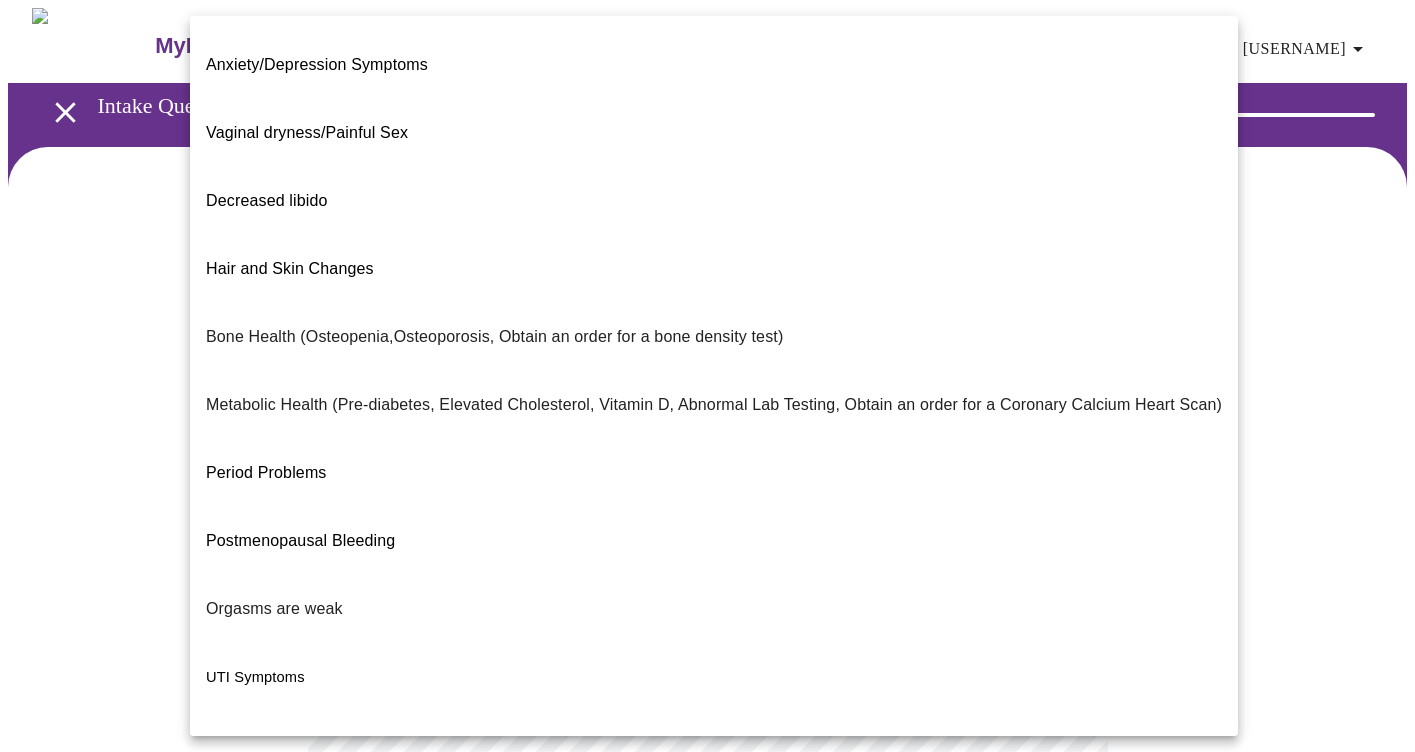 scroll, scrollTop: 284, scrollLeft: 0, axis: vertical 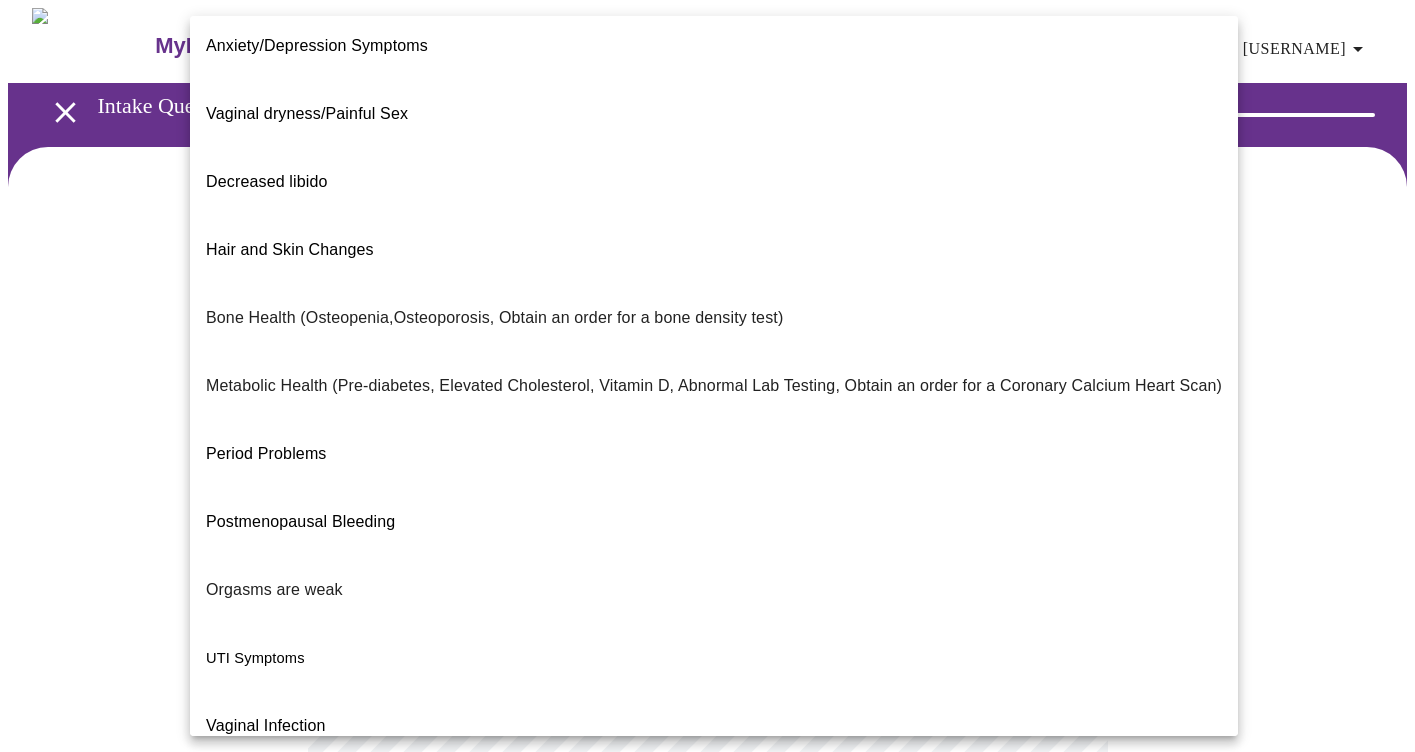 click on "I feel great - just need a refill." at bounding box center (311, 930) 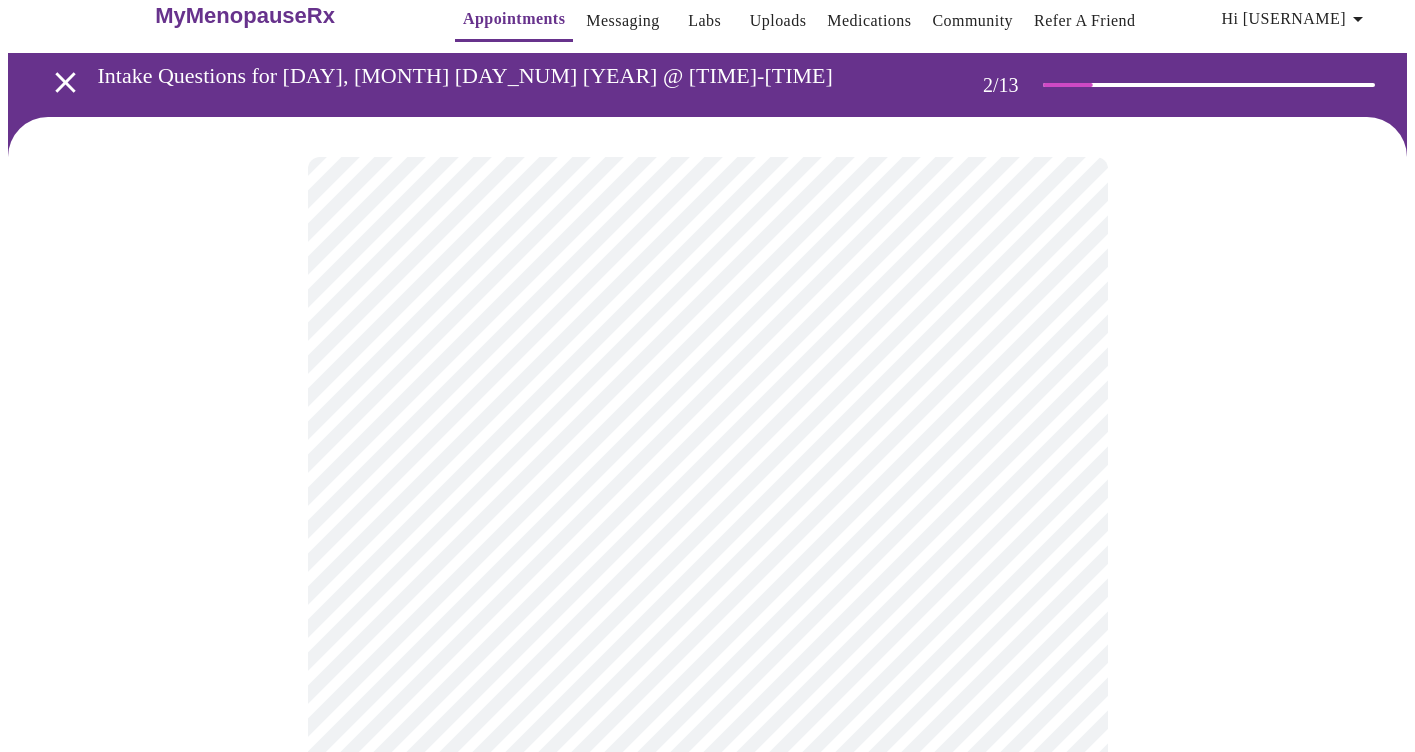 scroll, scrollTop: 31, scrollLeft: 0, axis: vertical 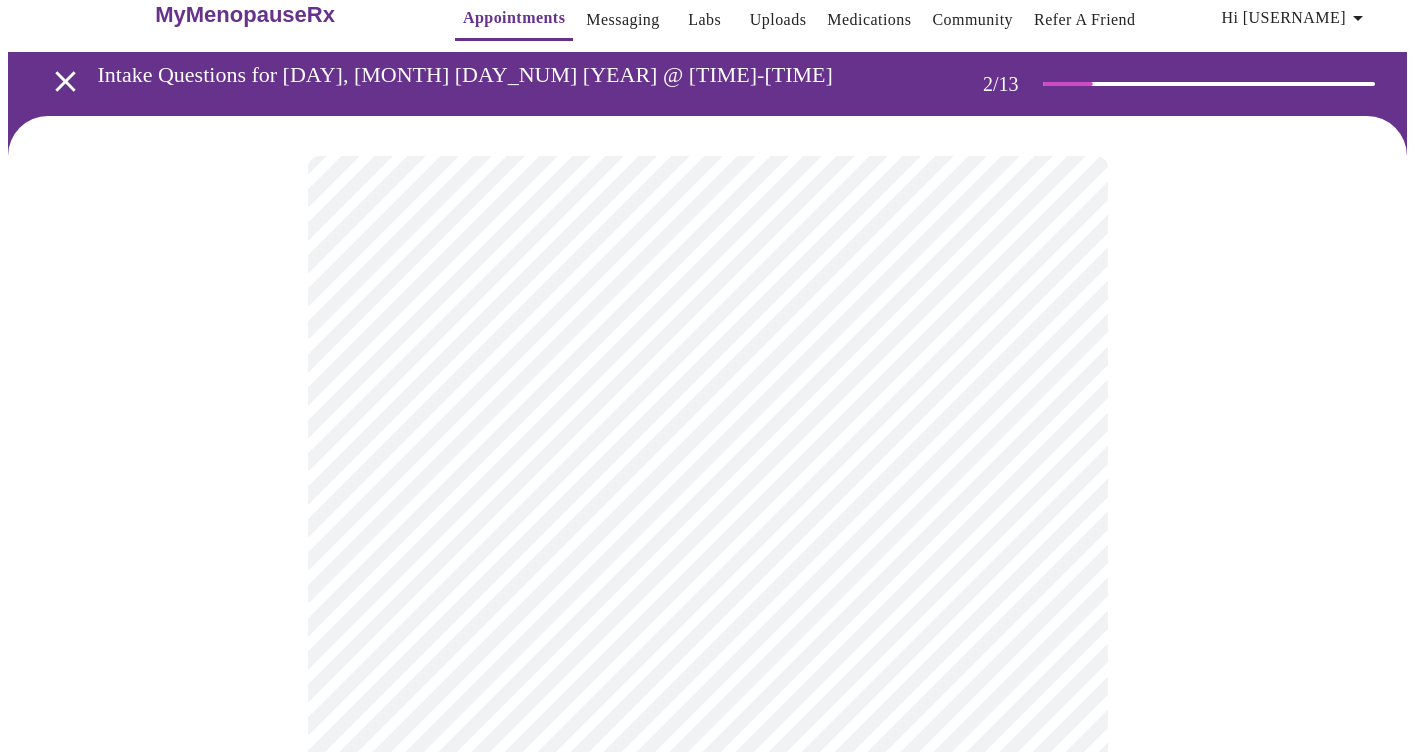 click on "MyMenopauseRx Appointments Messaging Labs Uploads Medications Community Refer a Friend Hi [USERNAME]   Intake Questions for [DAY], [MONTH] [DAY_NUM] [YEAR] @ [TIME]-[TIME] 2  /  13 Settings Billing Invoices Log out" at bounding box center (707, 572) 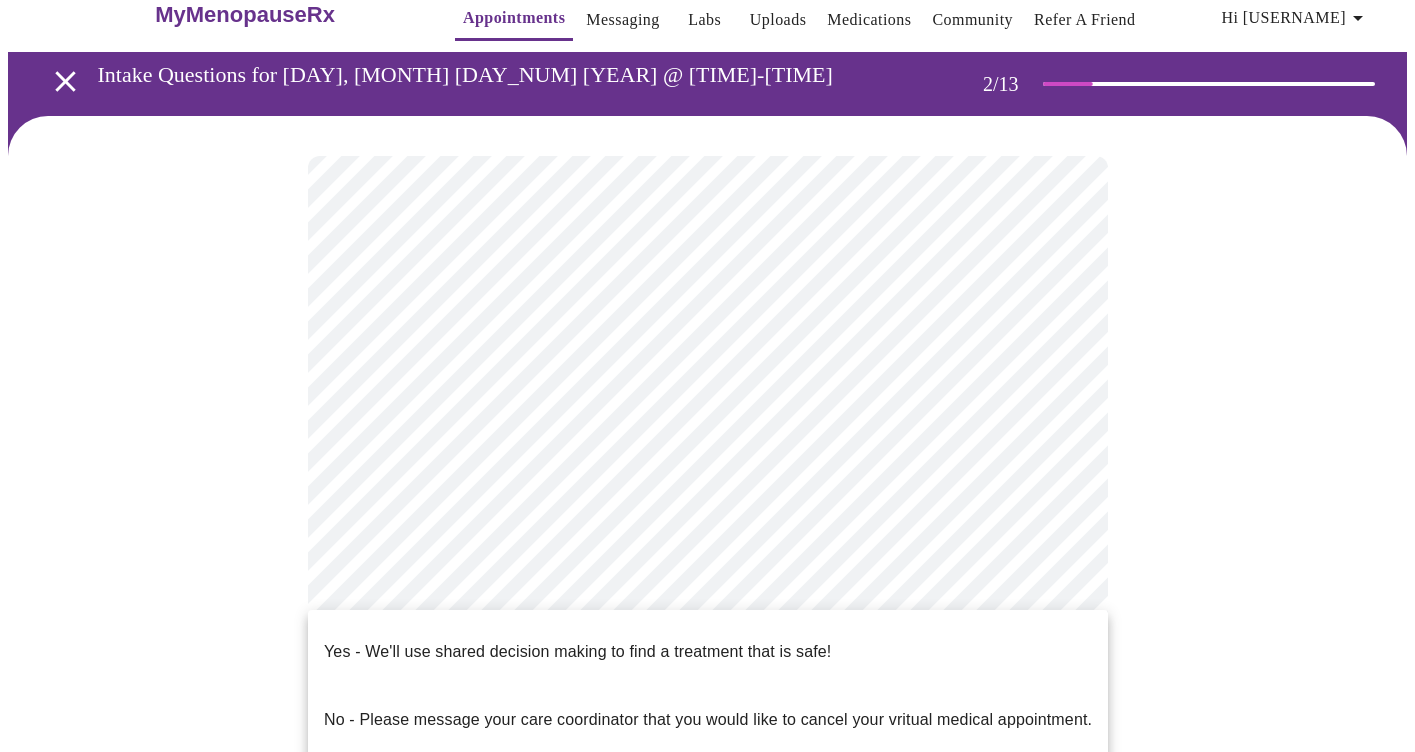 click on "Yes - We'll use shared decision making to find a treatment that is safe!" at bounding box center (577, 652) 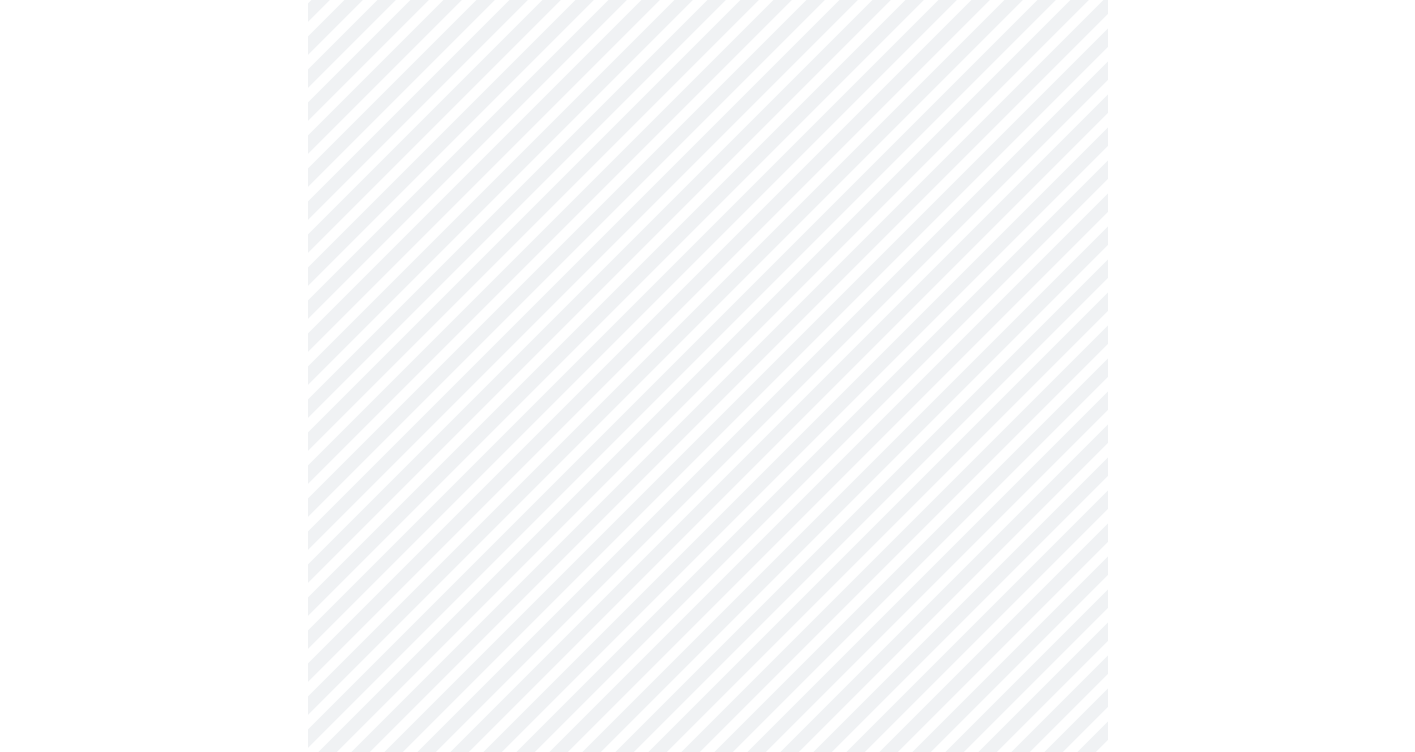 scroll, scrollTop: 383, scrollLeft: 0, axis: vertical 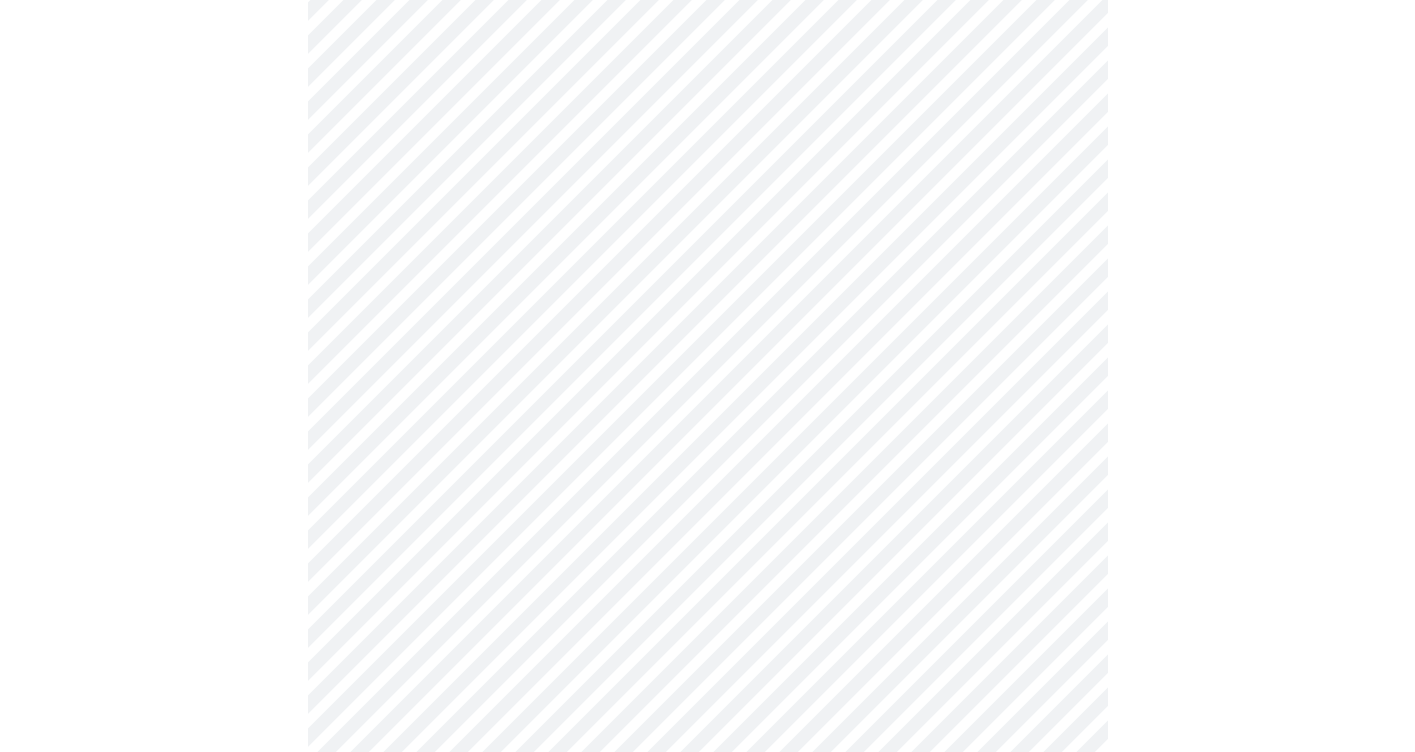 click at bounding box center [707, 283] 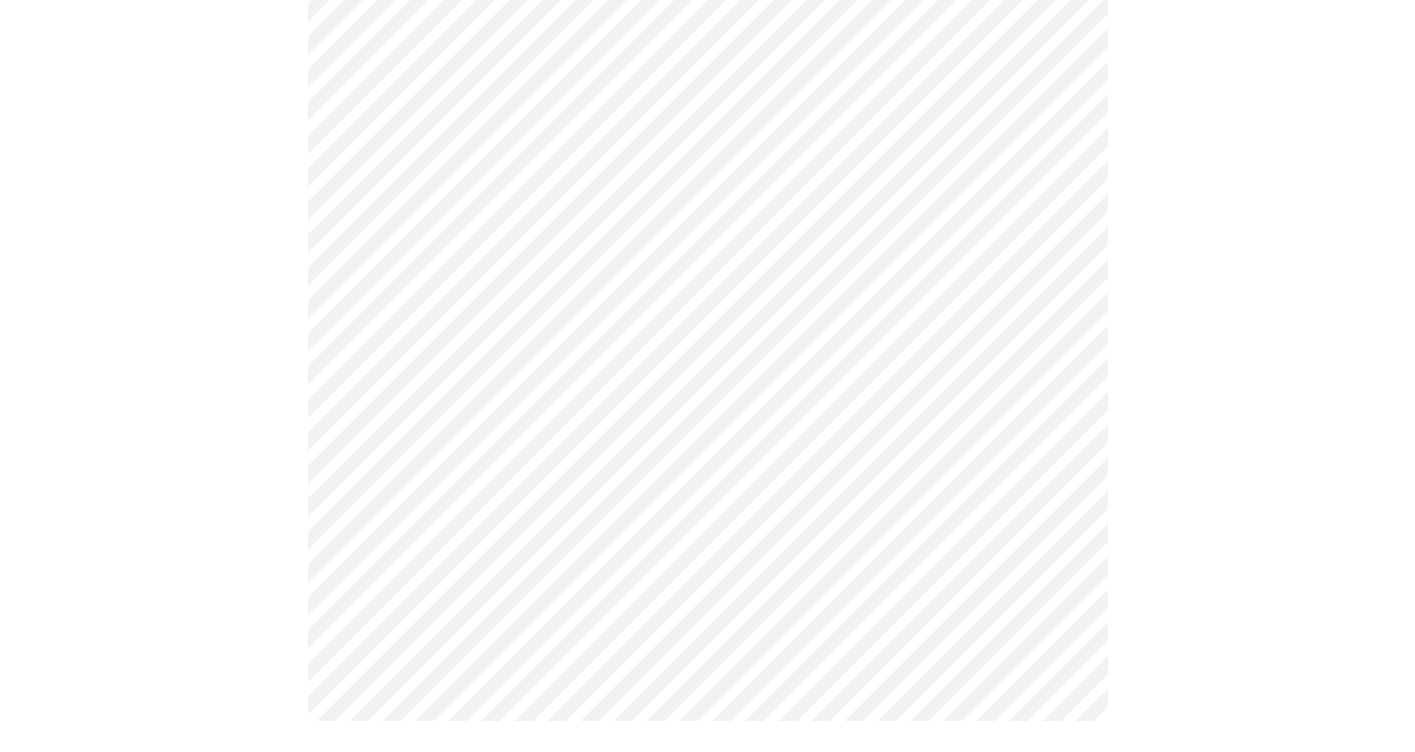 scroll, scrollTop: 0, scrollLeft: 0, axis: both 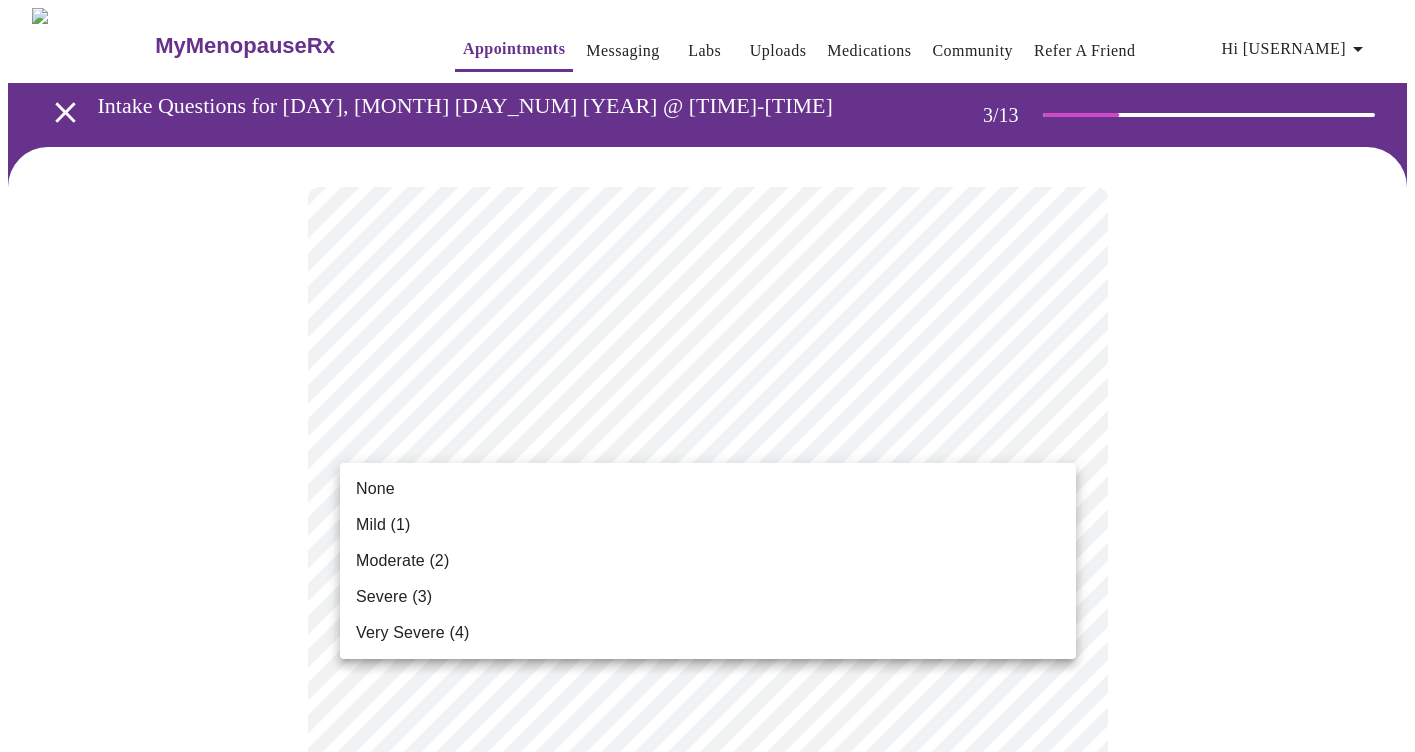 click on "MyMenopauseRx Appointments Messaging Labs Uploads Medications Community Refer a Friend Hi [USERNAME]   Intake Questions for [DAY], [MONTH] [DAY_NUM] [YEAR] @ [TIME]-[TIME] 3  /  13 Settings Billing Invoices Log out None Mild (1) Moderate (2) Severe (3)  Very Severe (4)" at bounding box center [707, 1359] 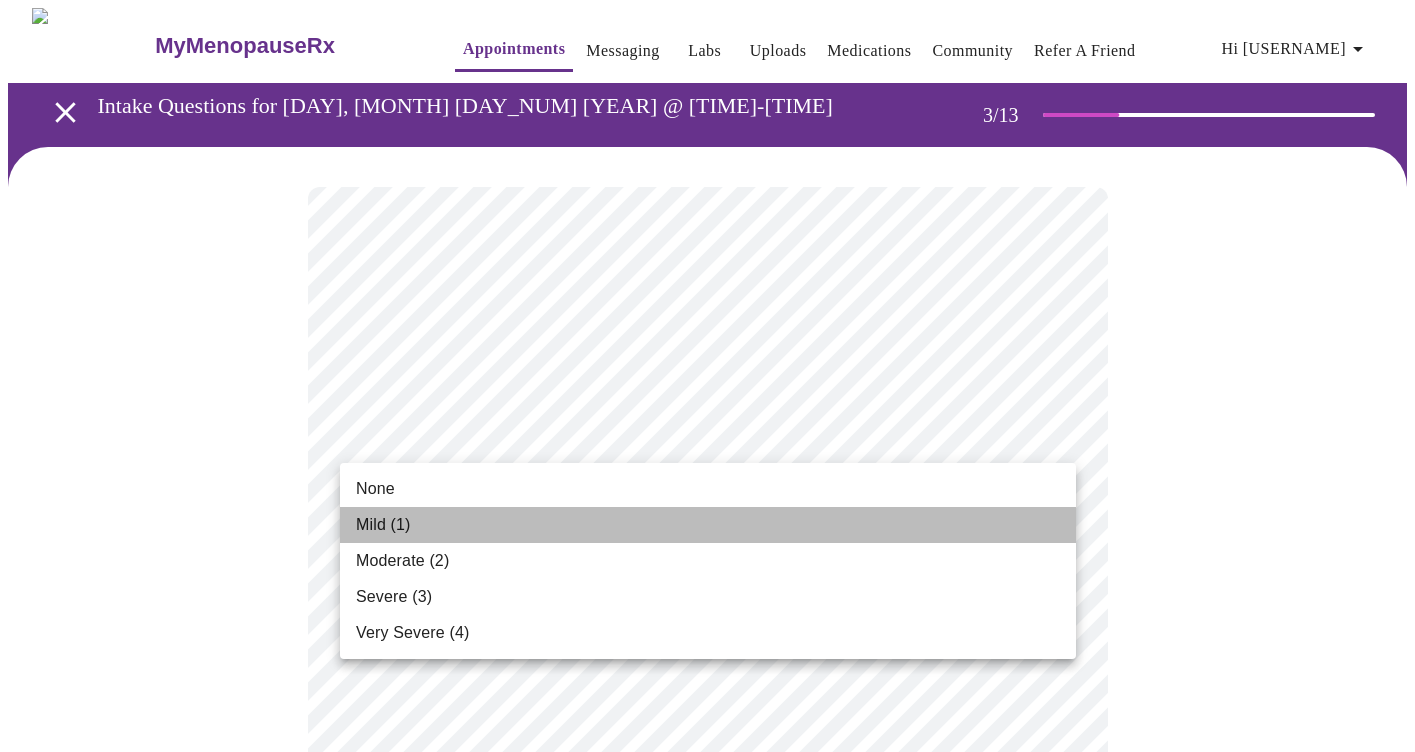 click on "Mild (1)" at bounding box center (708, 525) 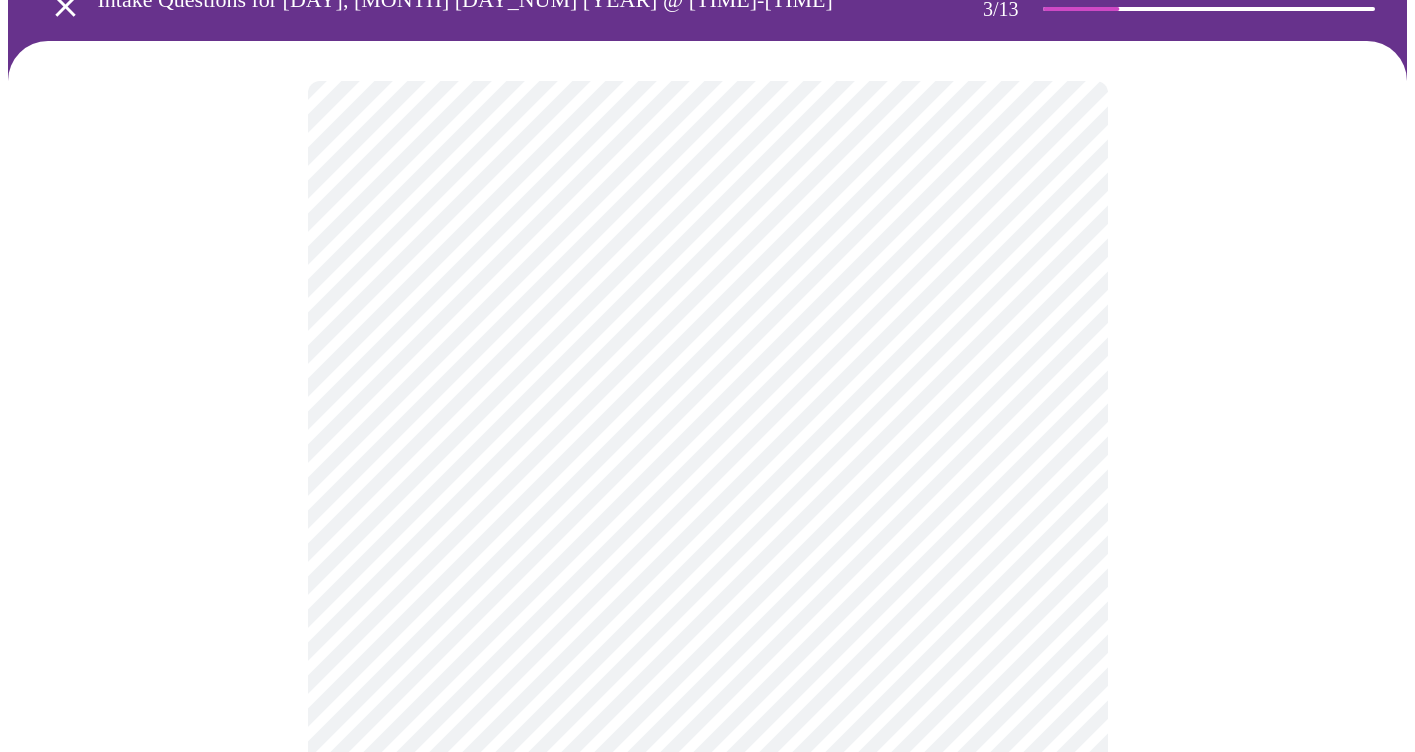 scroll, scrollTop: 109, scrollLeft: 0, axis: vertical 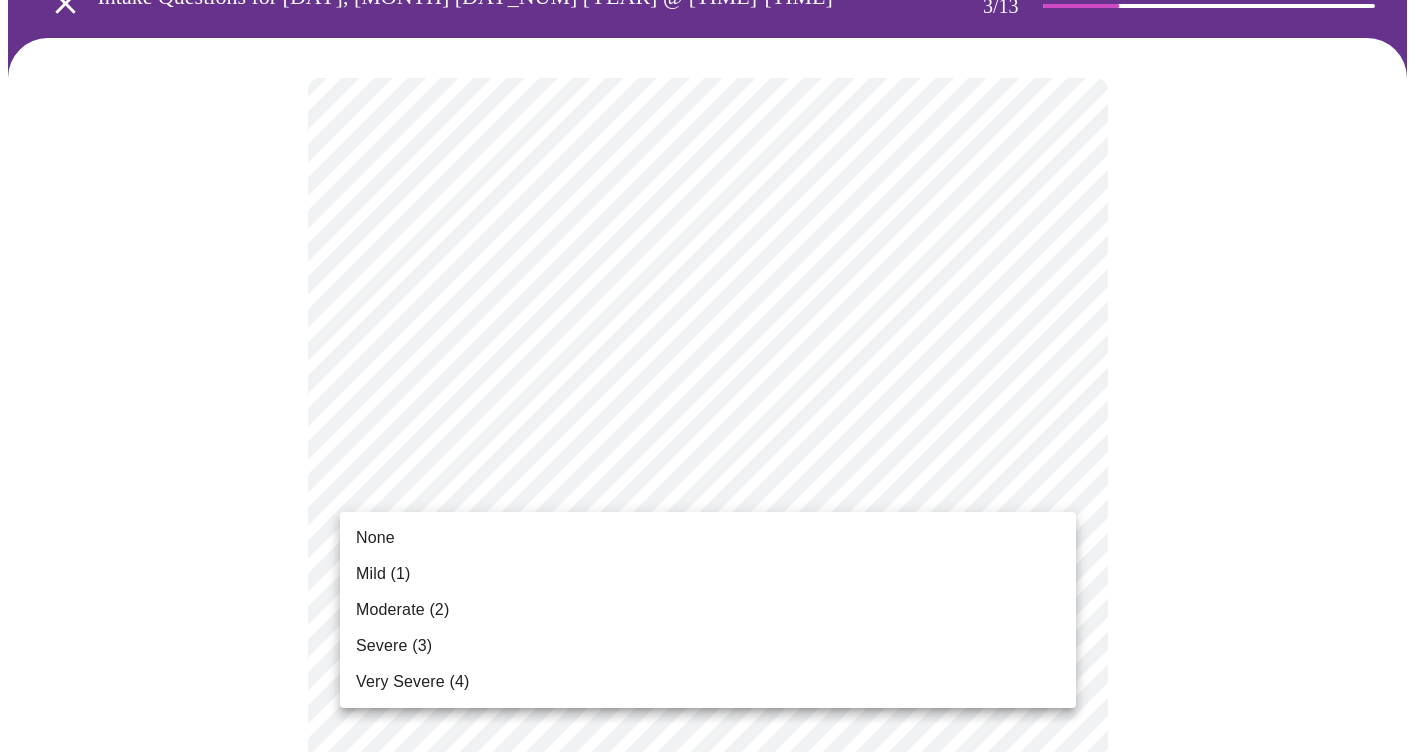 click on "MyMenopauseRx Appointments Messaging Labs Uploads Medications Community Refer a Friend Hi [USERNAME]   Intake Questions for [DAY], [MONTH] [DAY_NUM] [YEAR] @ [TIME]-[TIME] 3  /  13 Settings Billing Invoices Log out None Mild (1) Moderate (2) Severe (3) Very Severe (4)" at bounding box center [707, 1215] 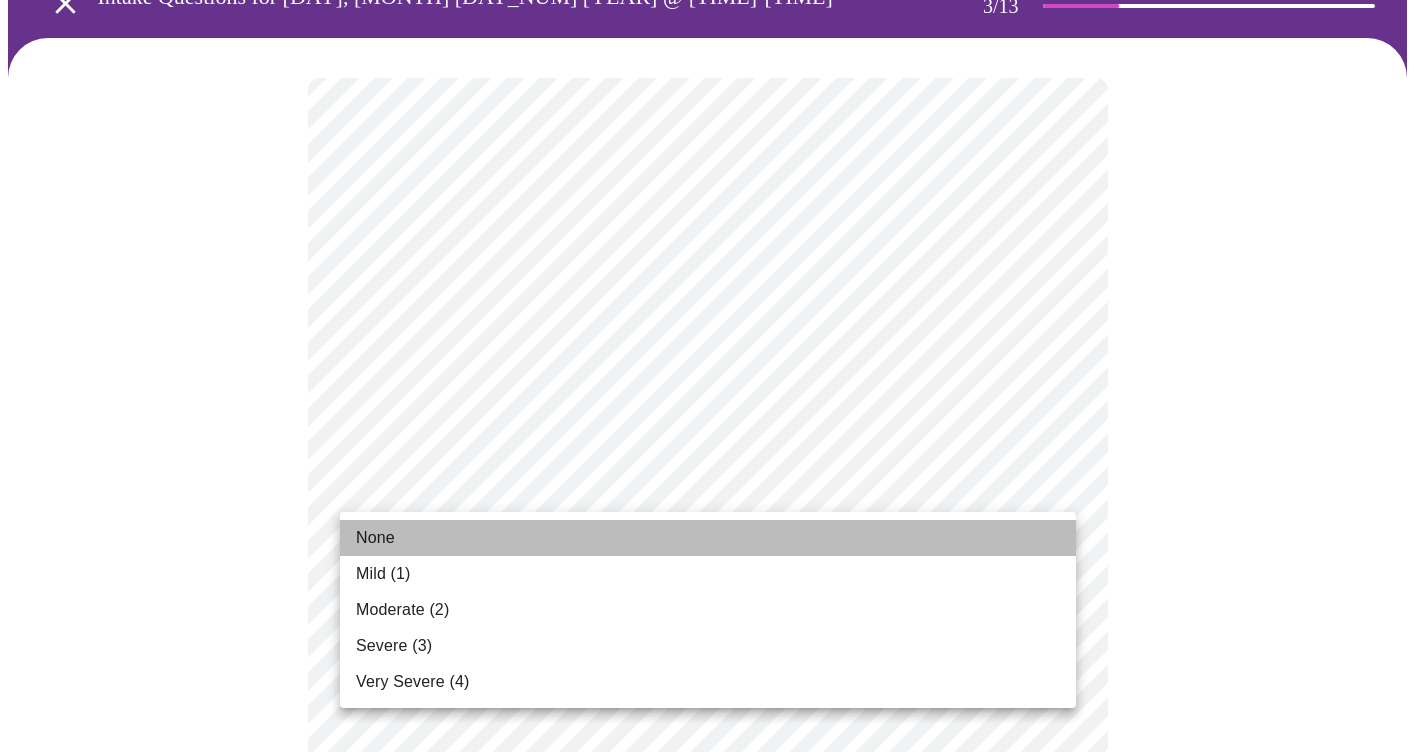 click on "None" at bounding box center [708, 538] 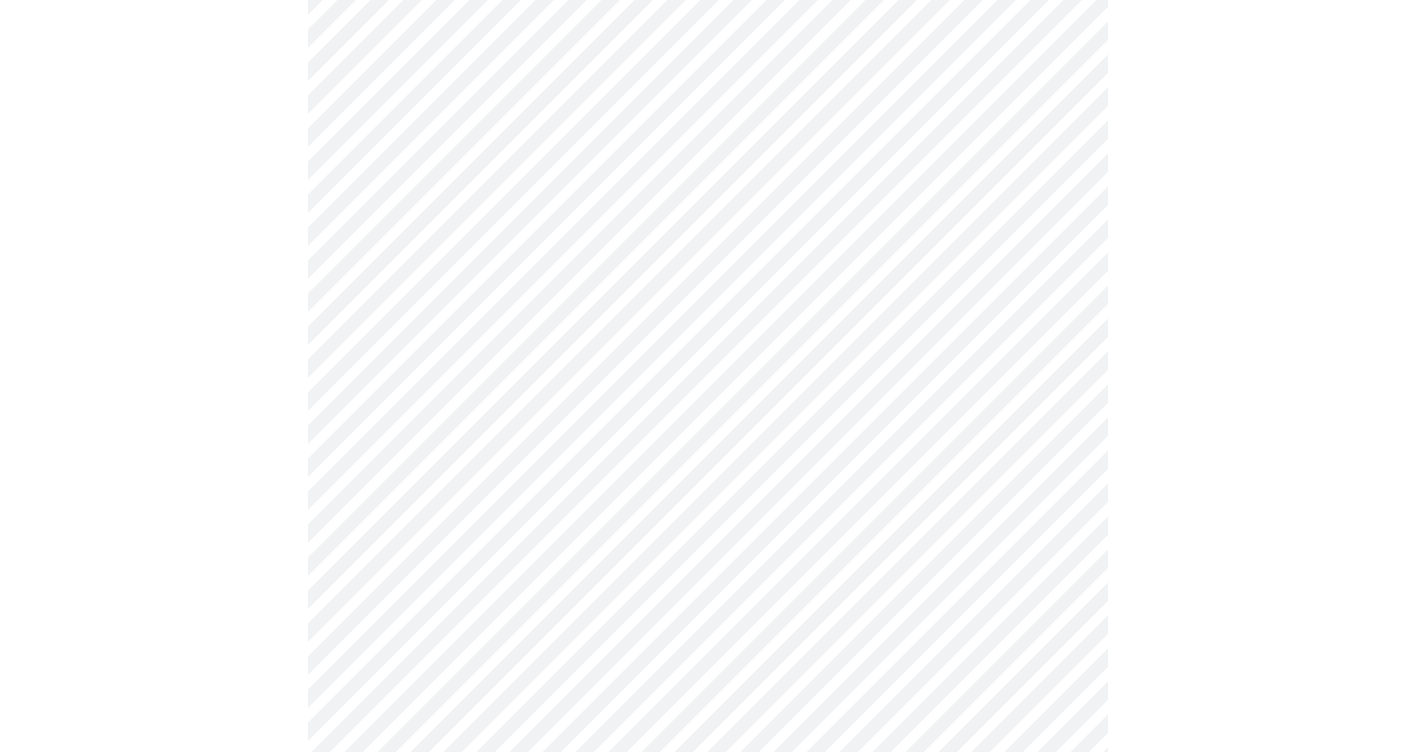 scroll, scrollTop: 228, scrollLeft: 0, axis: vertical 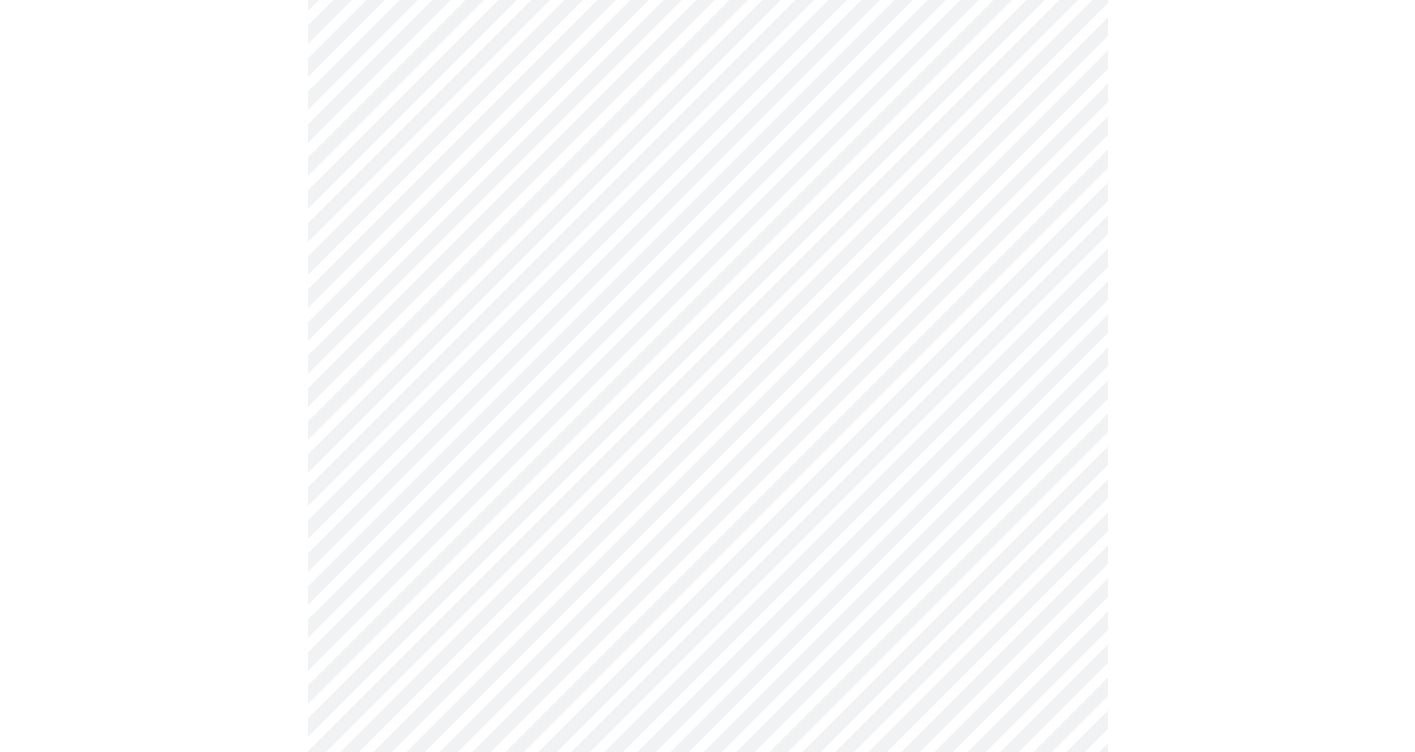 click on "MyMenopauseRx Appointments Messaging Labs Uploads Medications Community Refer a Friend Hi [USERNAME]   Intake Questions for [DAY], [MONTH] [DAY_NUM] [YEAR] @ [TIME]-[TIME] 3  /  13 Settings Billing Invoices Log out" at bounding box center (707, 1082) 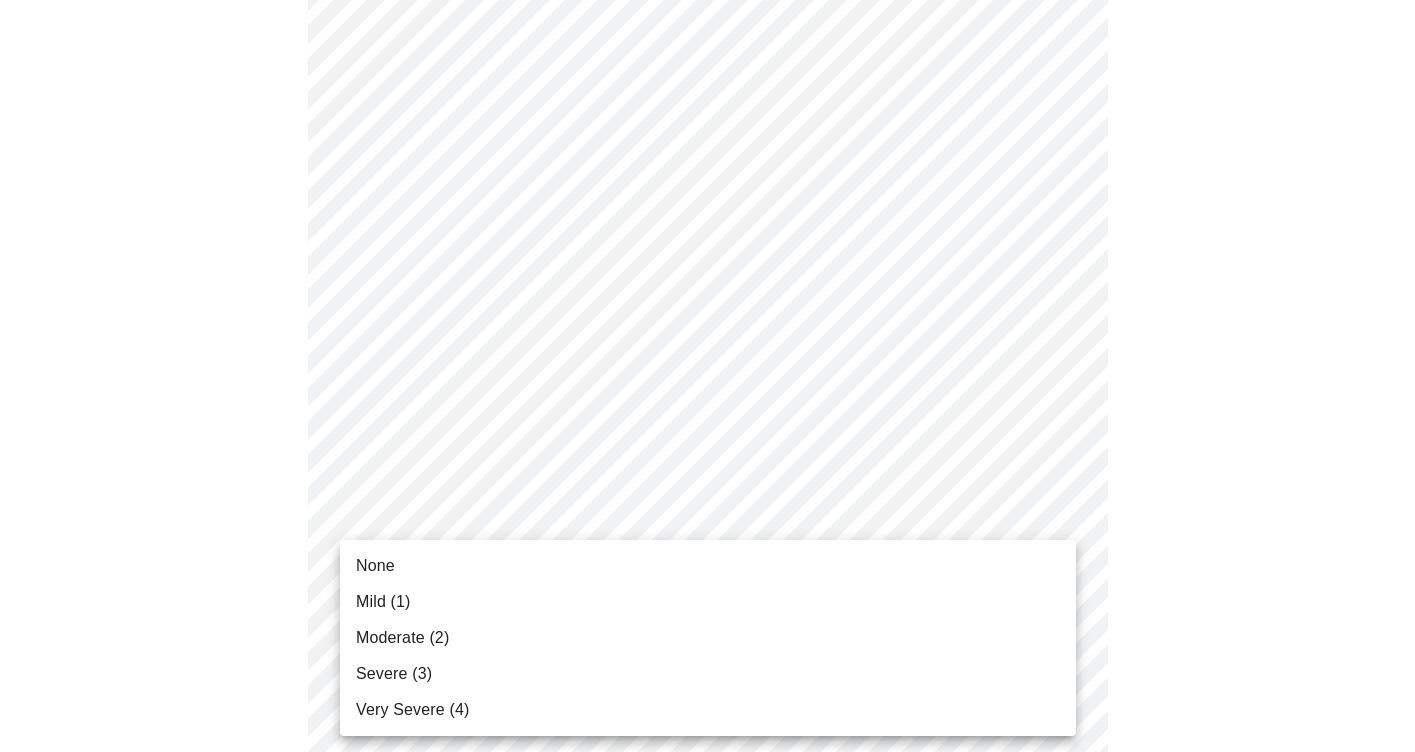 click on "Mild (1)" at bounding box center (708, 602) 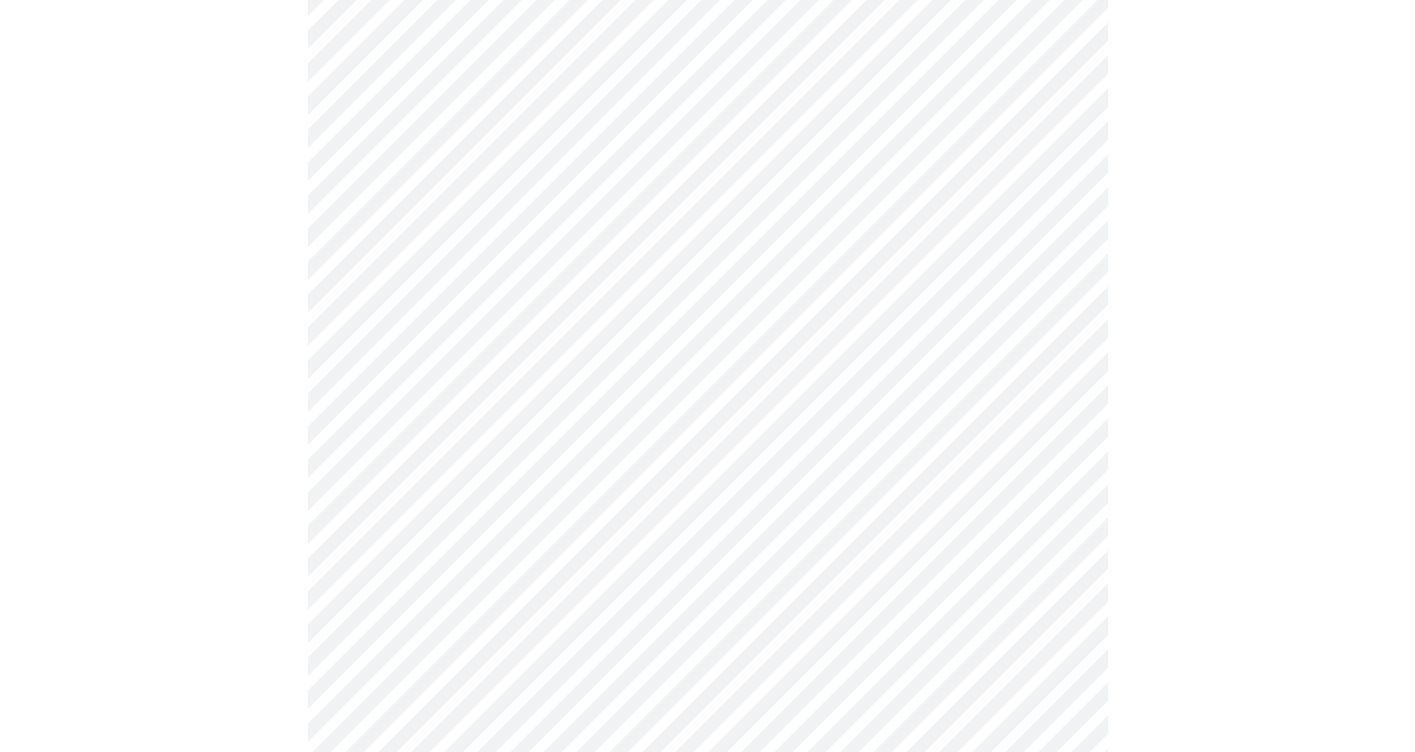 scroll, scrollTop: 521, scrollLeft: 0, axis: vertical 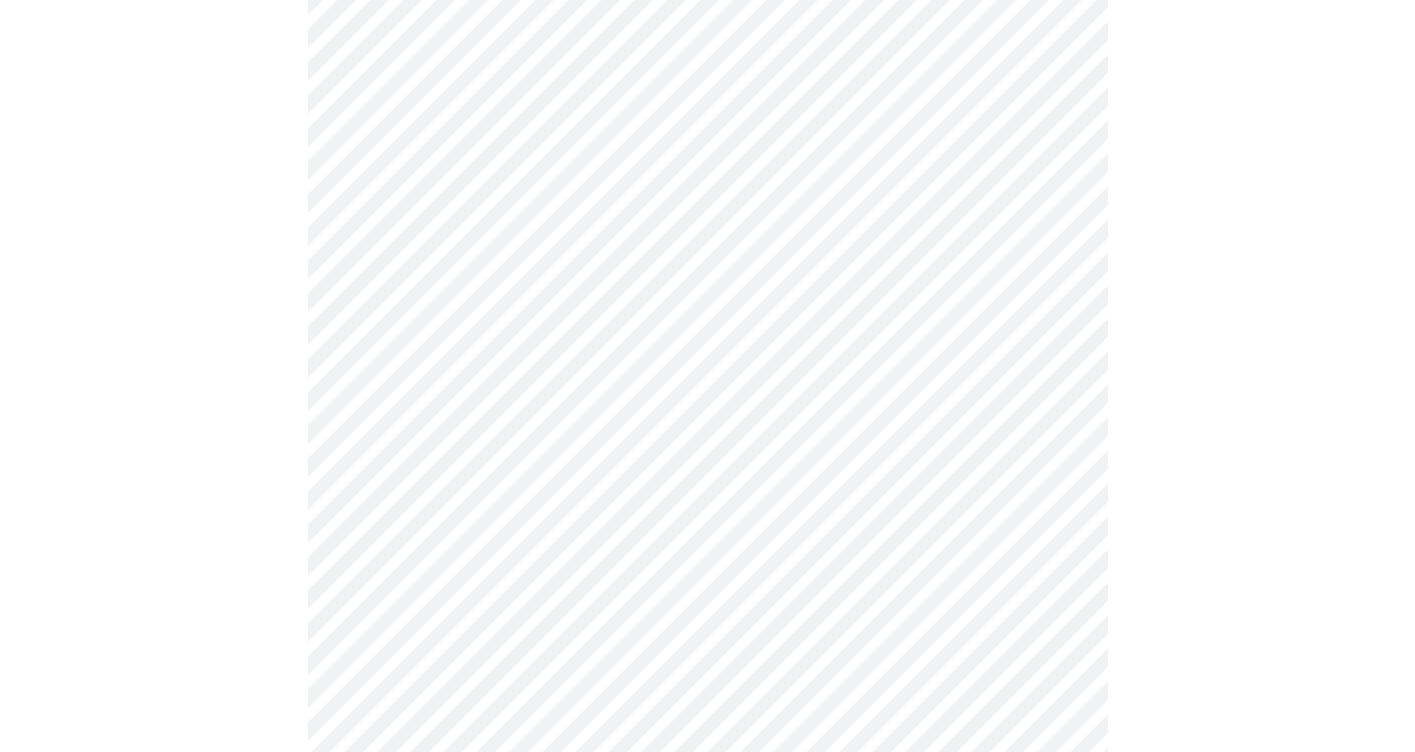 click on "MyMenopauseRx Appointments Messaging Labs Uploads Medications Community Refer a Friend Hi [USERNAME]   Intake Questions for [DAY], [MONTH] [DAY_NUM] [YEAR] @ [TIME]-[TIME] 3  /  13 Settings Billing Invoices Log out" at bounding box center [707, 775] 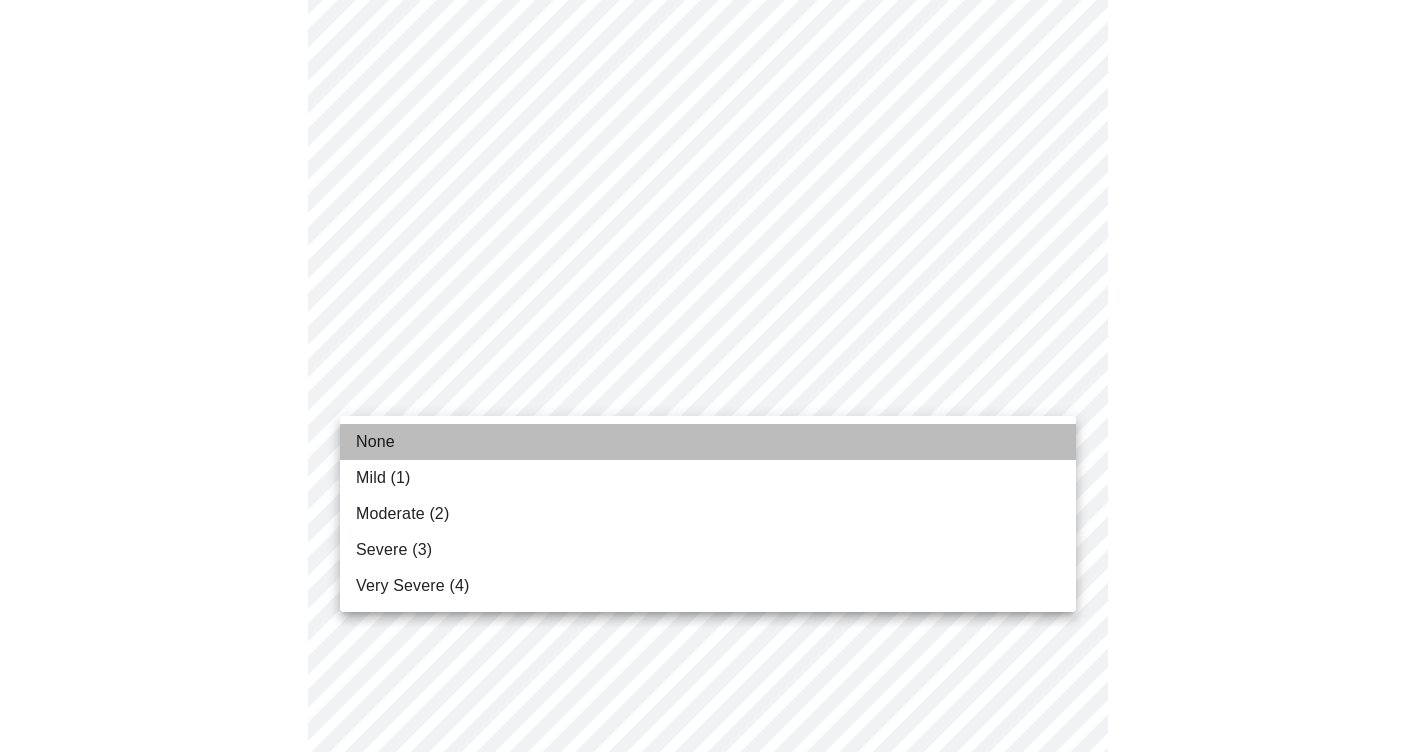 click on "None" at bounding box center (708, 442) 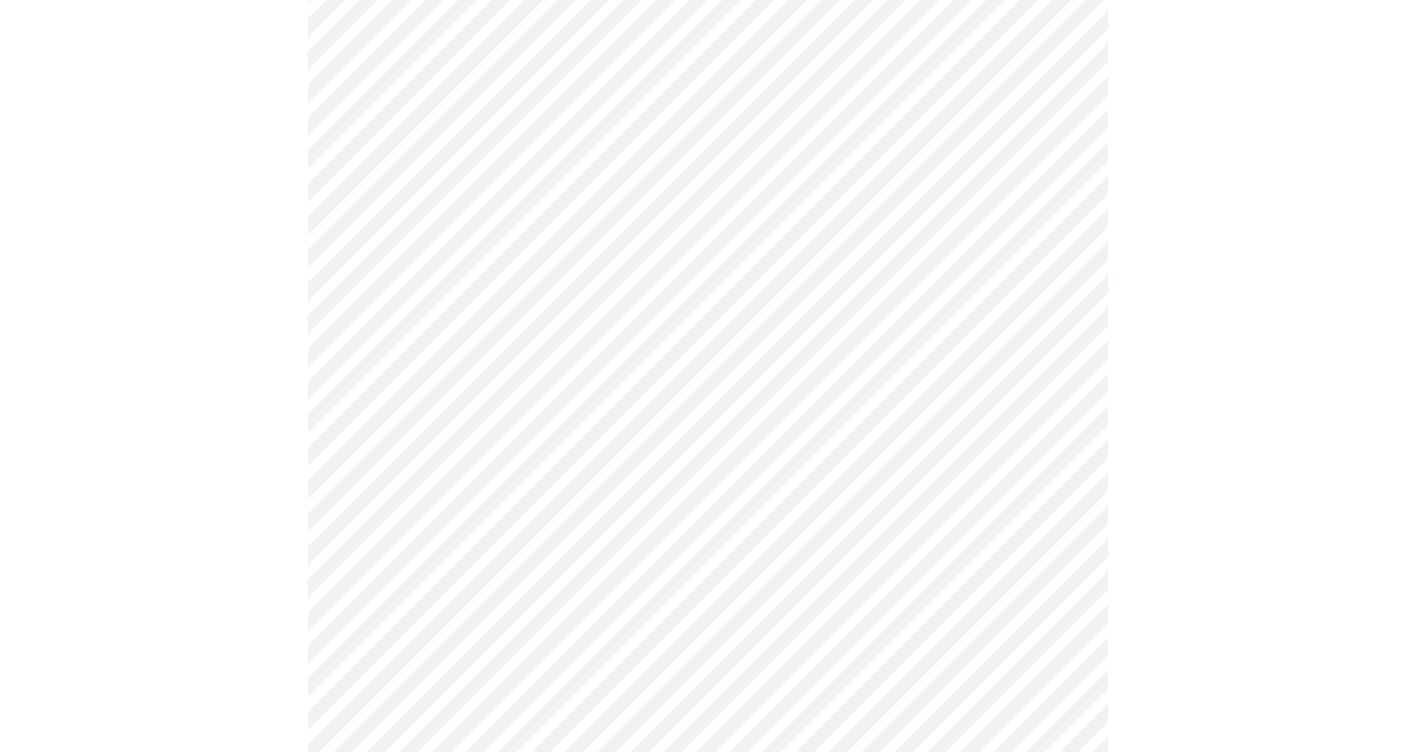 scroll, scrollTop: 698, scrollLeft: 0, axis: vertical 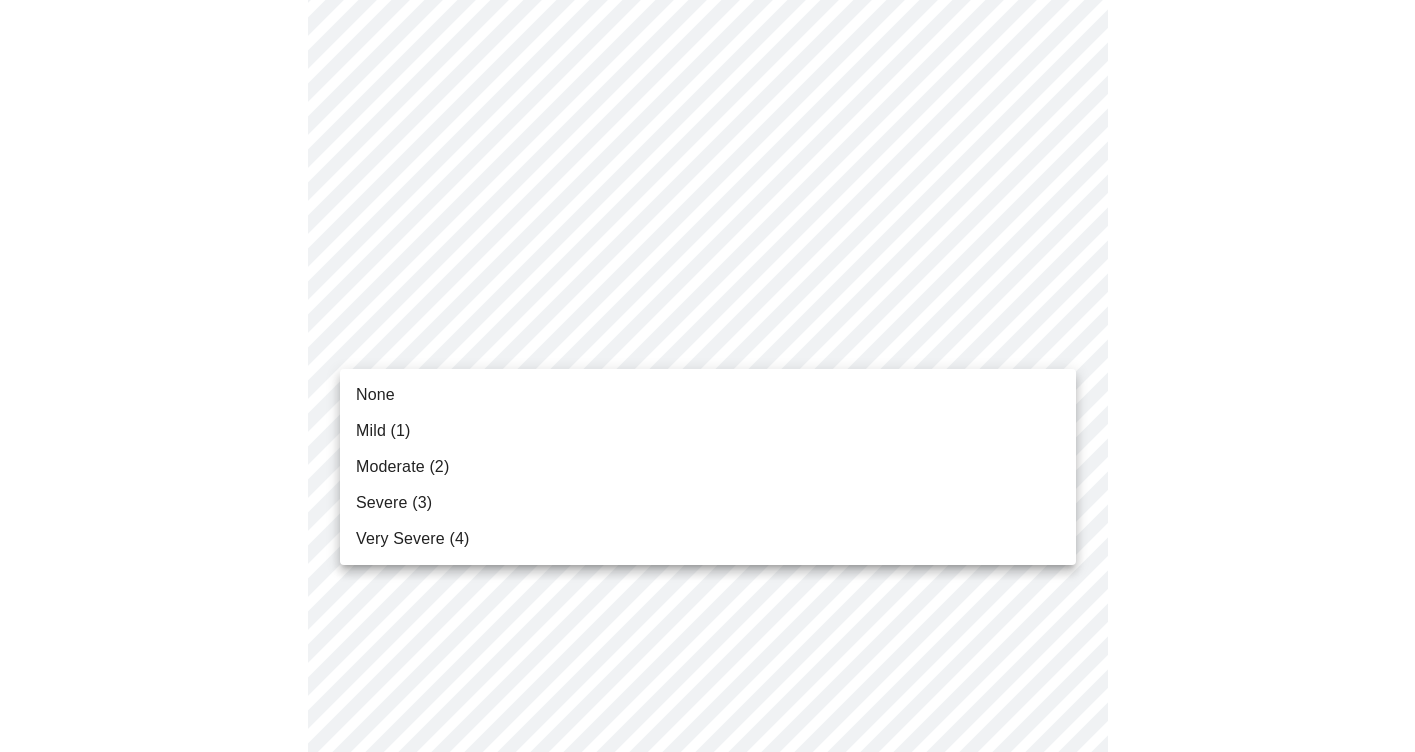 click on "MyMenopauseRx Appointments Messaging Labs Uploads Medications Community Refer a Friend Hi [USERNAME]   Intake Questions for [DAY], [MONTH] [DAY_NUM] [YEAR] @ [TIME]-[TIME] 3  /  13 Settings Billing Invoices Log out None Mild (1) Moderate (2) Severe (3) Very Severe (4)" at bounding box center (707, 584) 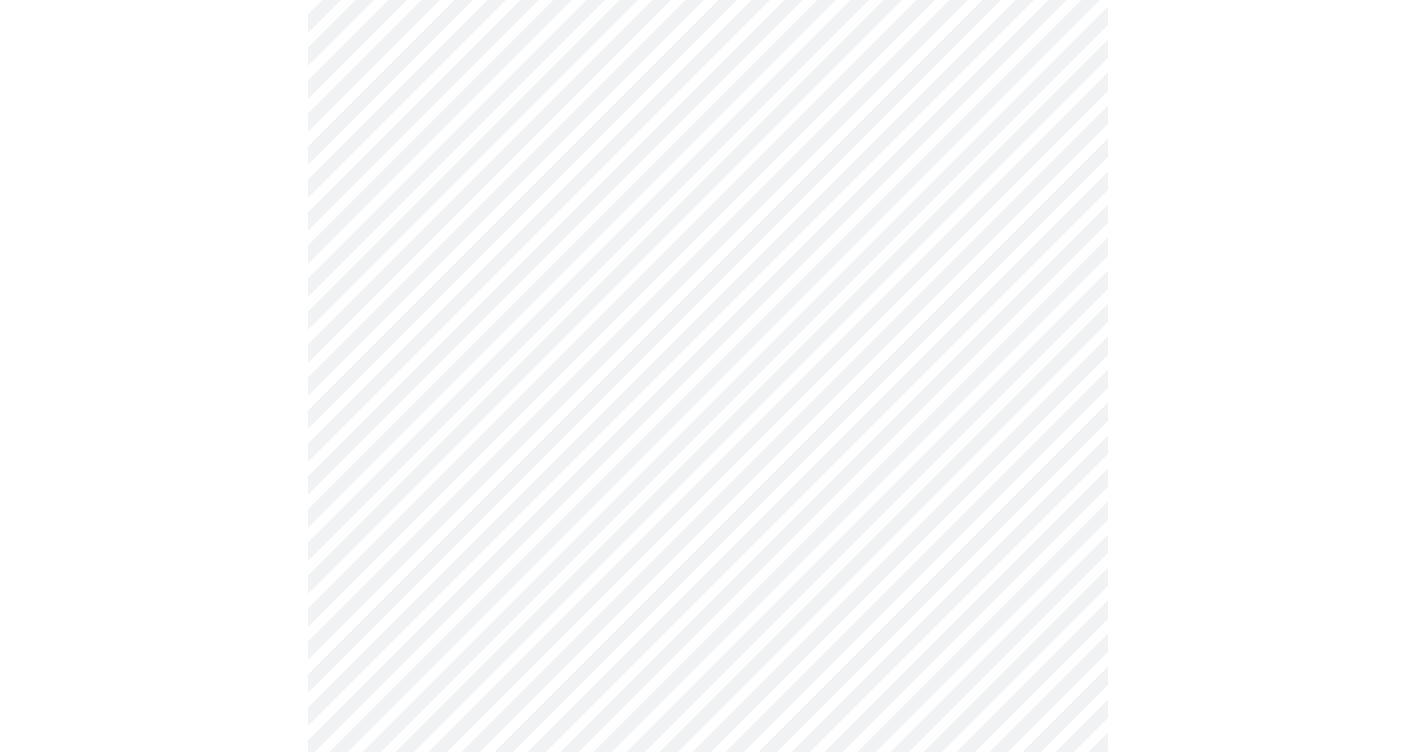 scroll, scrollTop: 887, scrollLeft: 0, axis: vertical 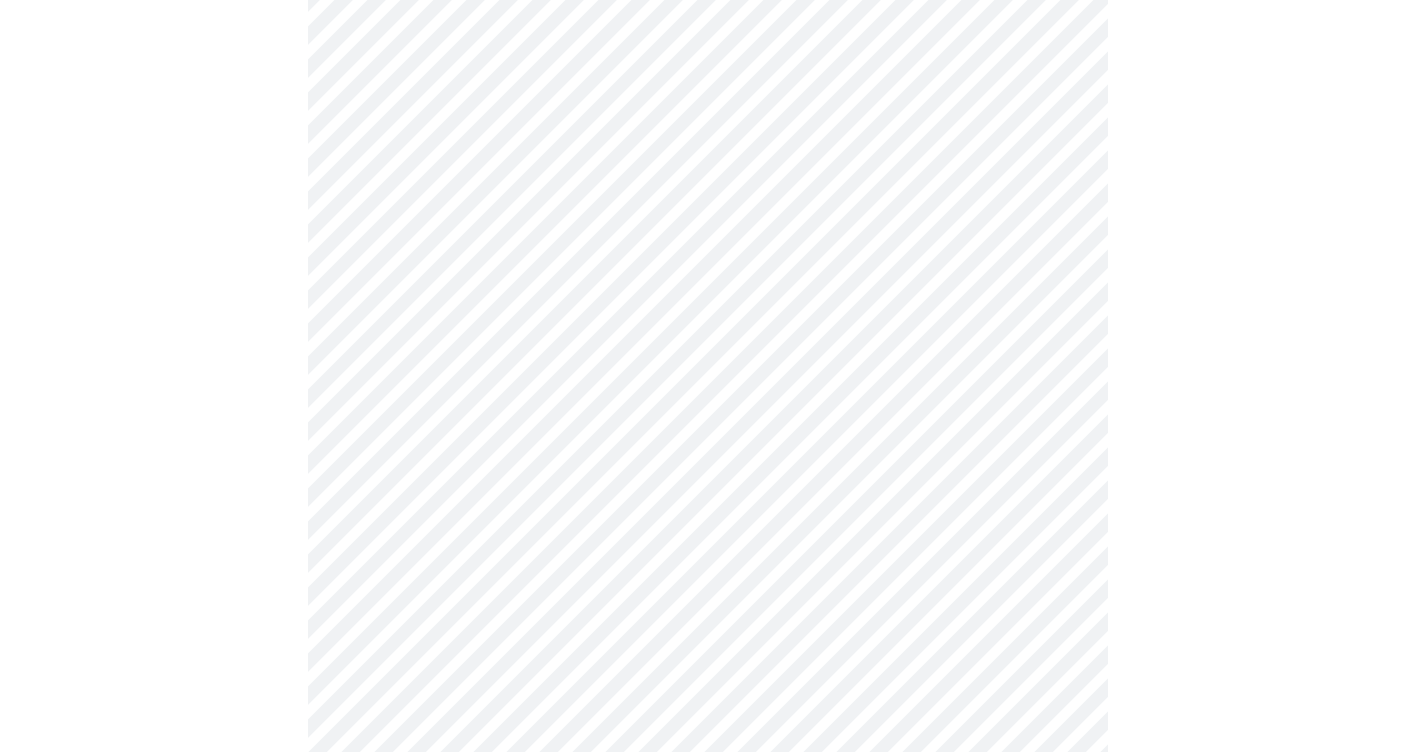 click on "MyMenopauseRx Appointments Messaging Labs Uploads Medications Community Refer a Friend Hi [USERNAME]   Intake Questions for [DAY], [MONTH] [DAY_NUM] [YEAR] @ [TIME]-[TIME] 3  /  13 Settings Billing Invoices Log out" at bounding box center (707, 381) 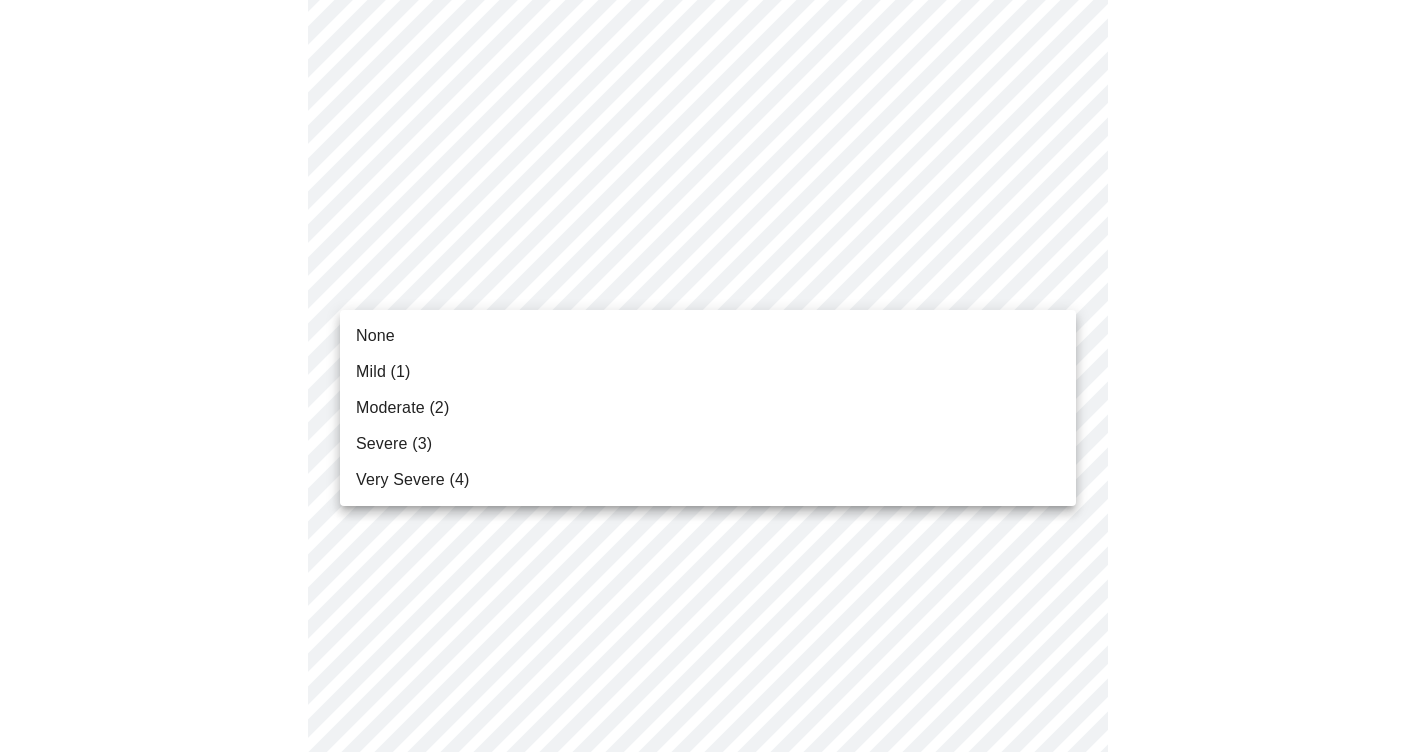 click on "None" at bounding box center [708, 336] 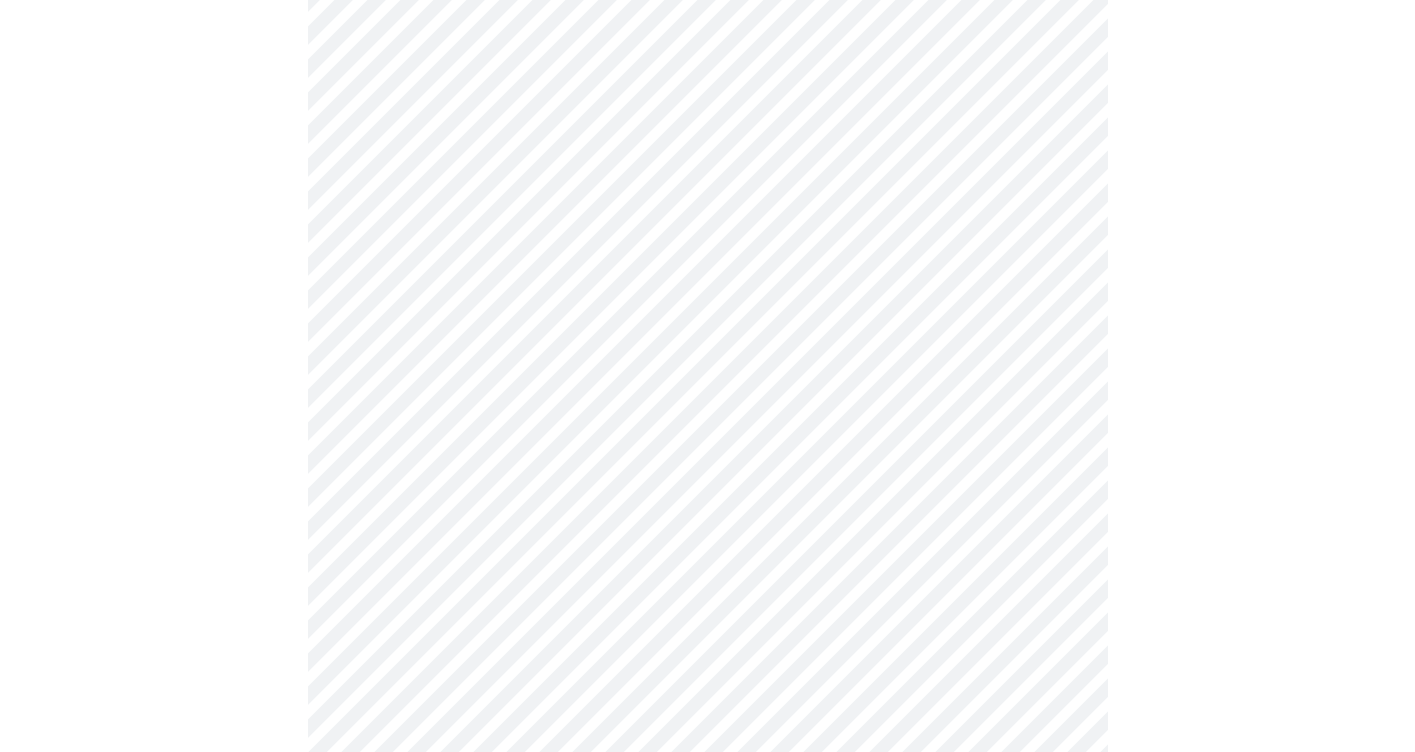 scroll, scrollTop: 1055, scrollLeft: 0, axis: vertical 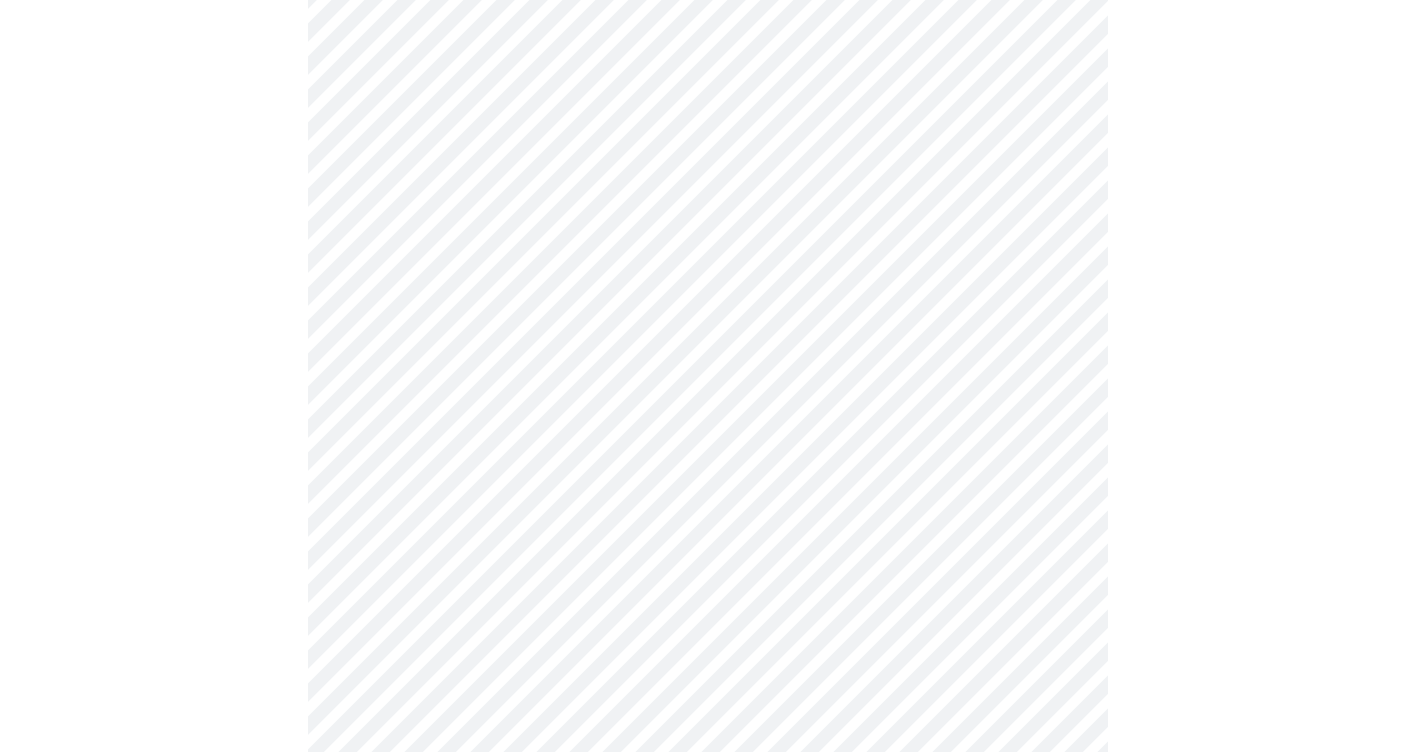 click on "MyMenopauseRx Appointments Messaging Labs Uploads Medications Community Refer a Friend Hi [USERNAME]   Intake Questions for [DAY], [MONTH] [DAY_NUM] [YEAR] @ [TIME]-[TIME] 3  /  13 Settings Billing Invoices Log out" at bounding box center [707, 199] 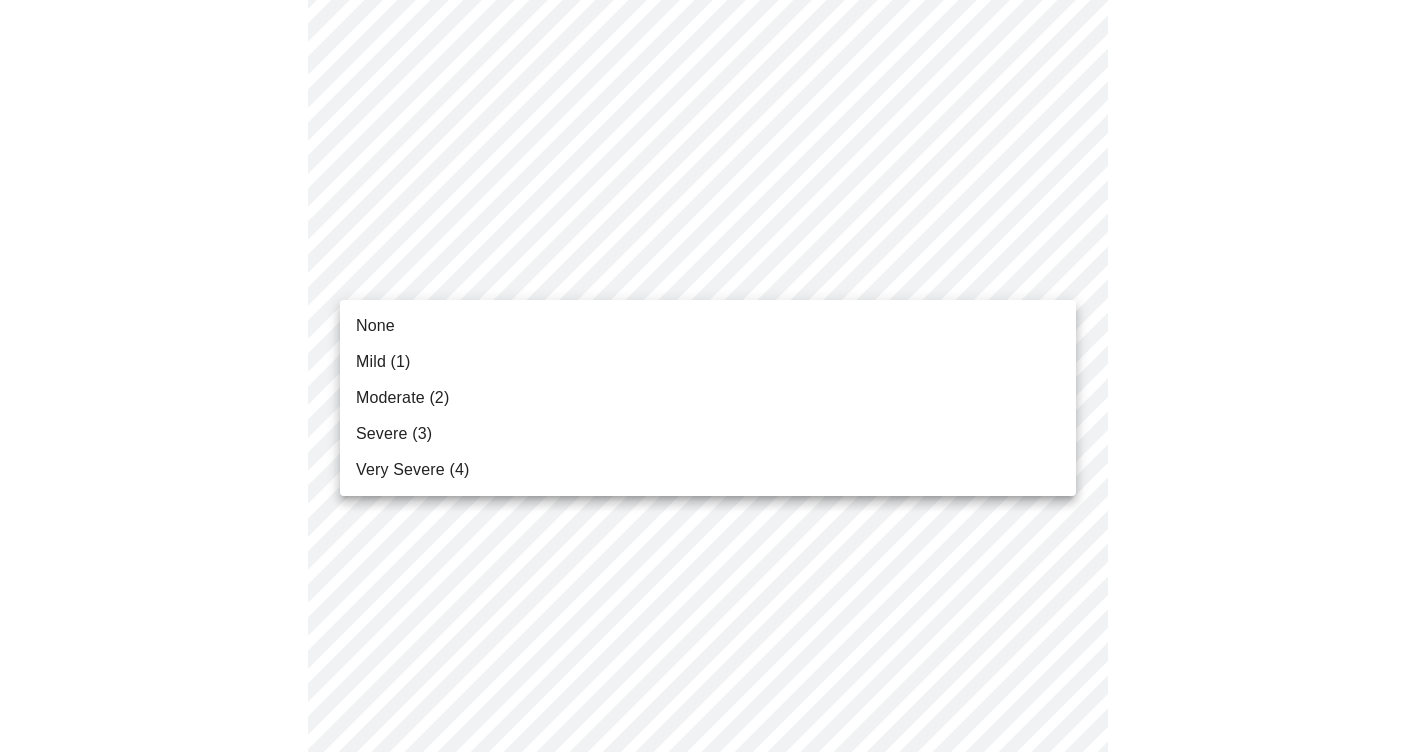 click on "Mild (1)" at bounding box center [708, 362] 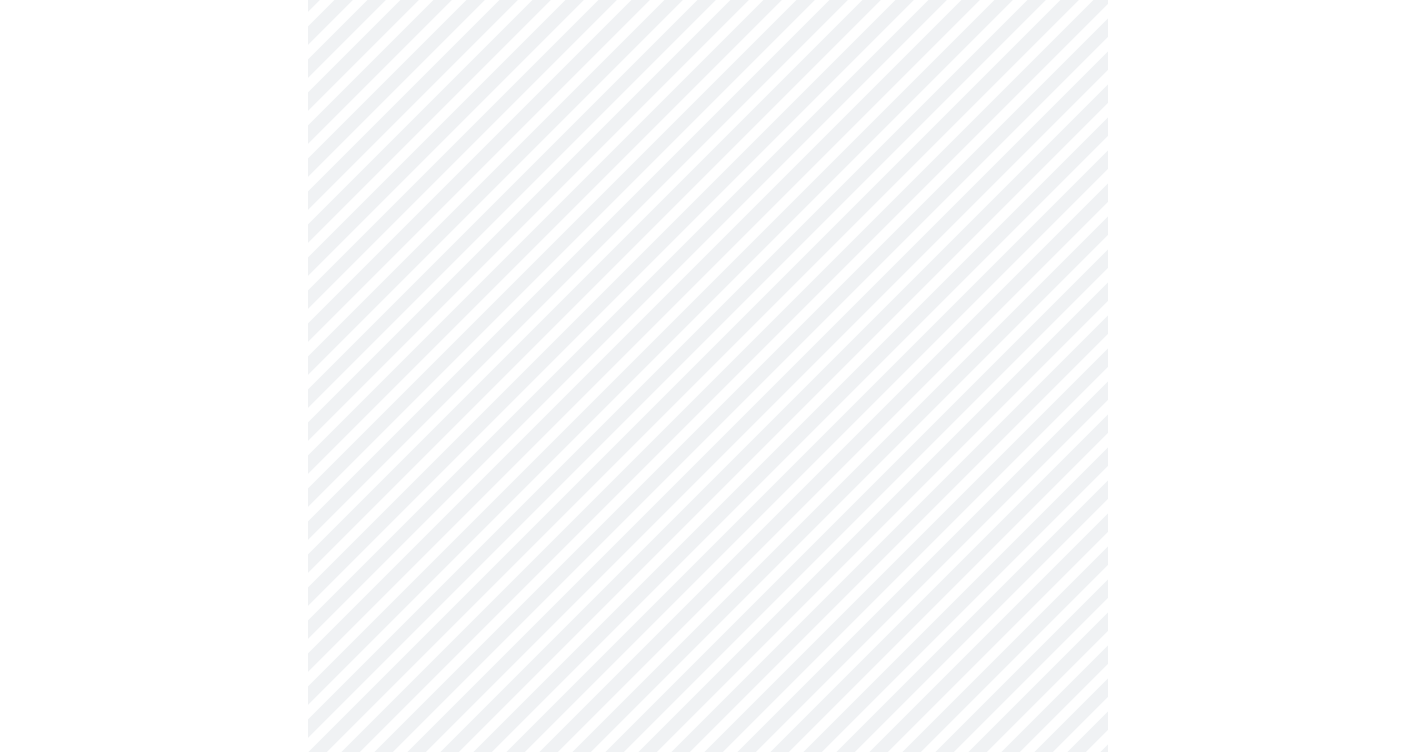 scroll, scrollTop: 1162, scrollLeft: 0, axis: vertical 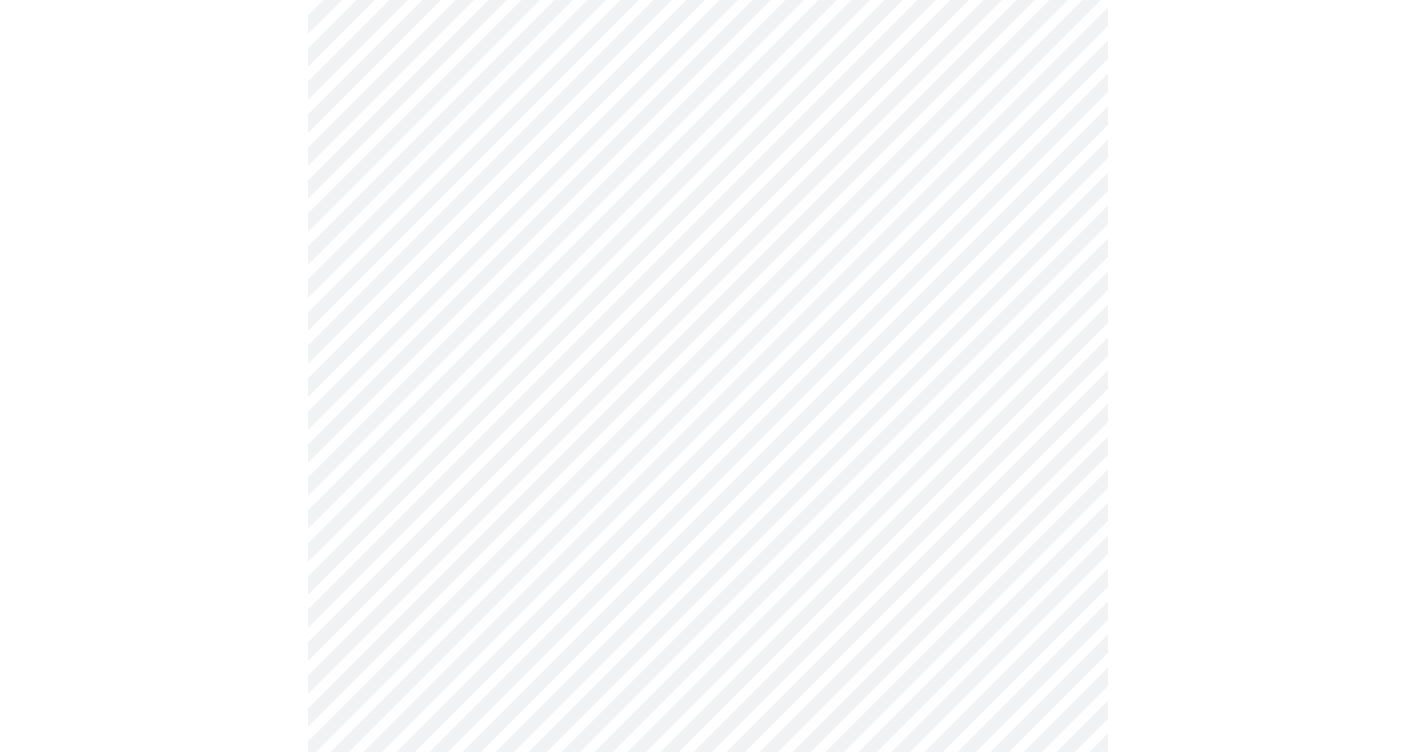 click on "MyMenopauseRx Appointments Messaging Labs Uploads Medications Community Refer a Friend Hi [USERNAME]   Intake Questions for [DAY], [MONTH] [DAY_NUM] [YEAR] @ [TIME]-[TIME] 3  /  13 Settings Billing Invoices Log out" at bounding box center (707, 78) 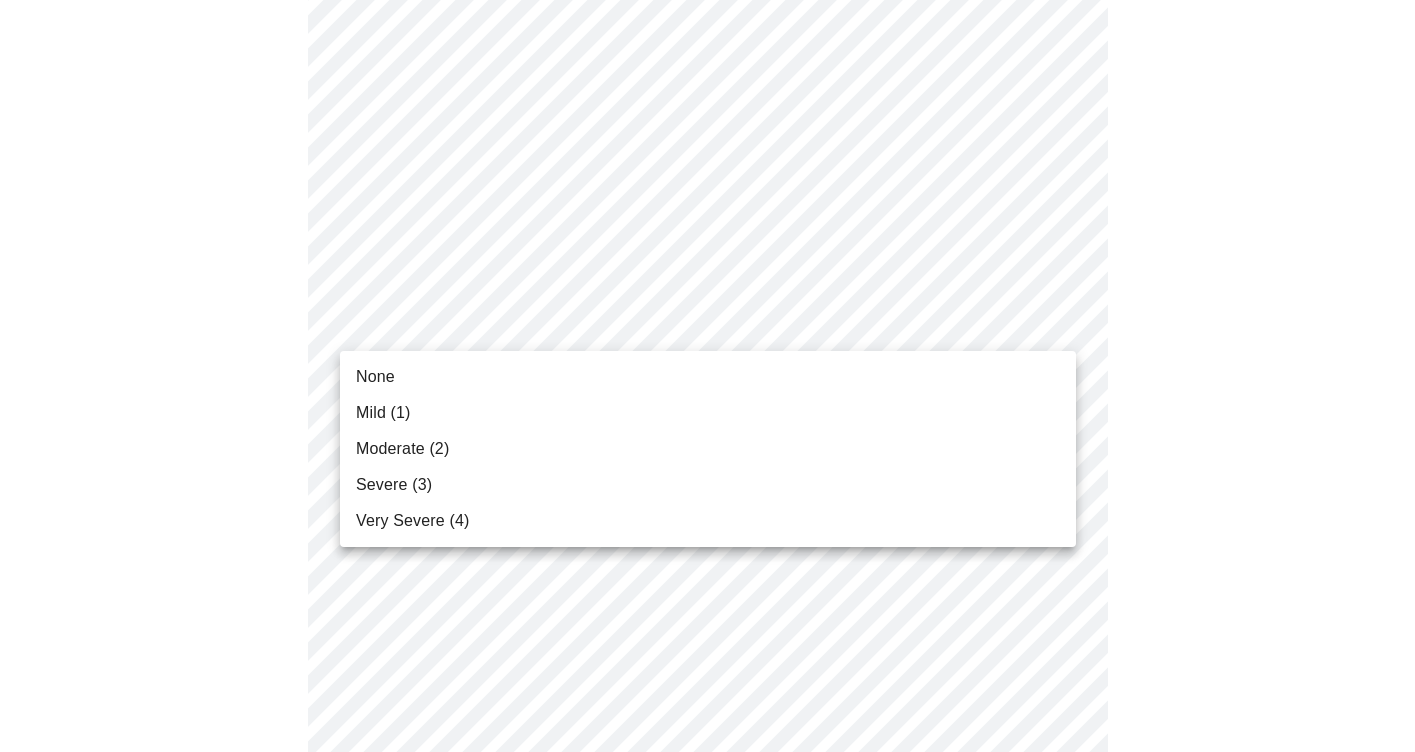 click on "Mild (1)" at bounding box center [708, 413] 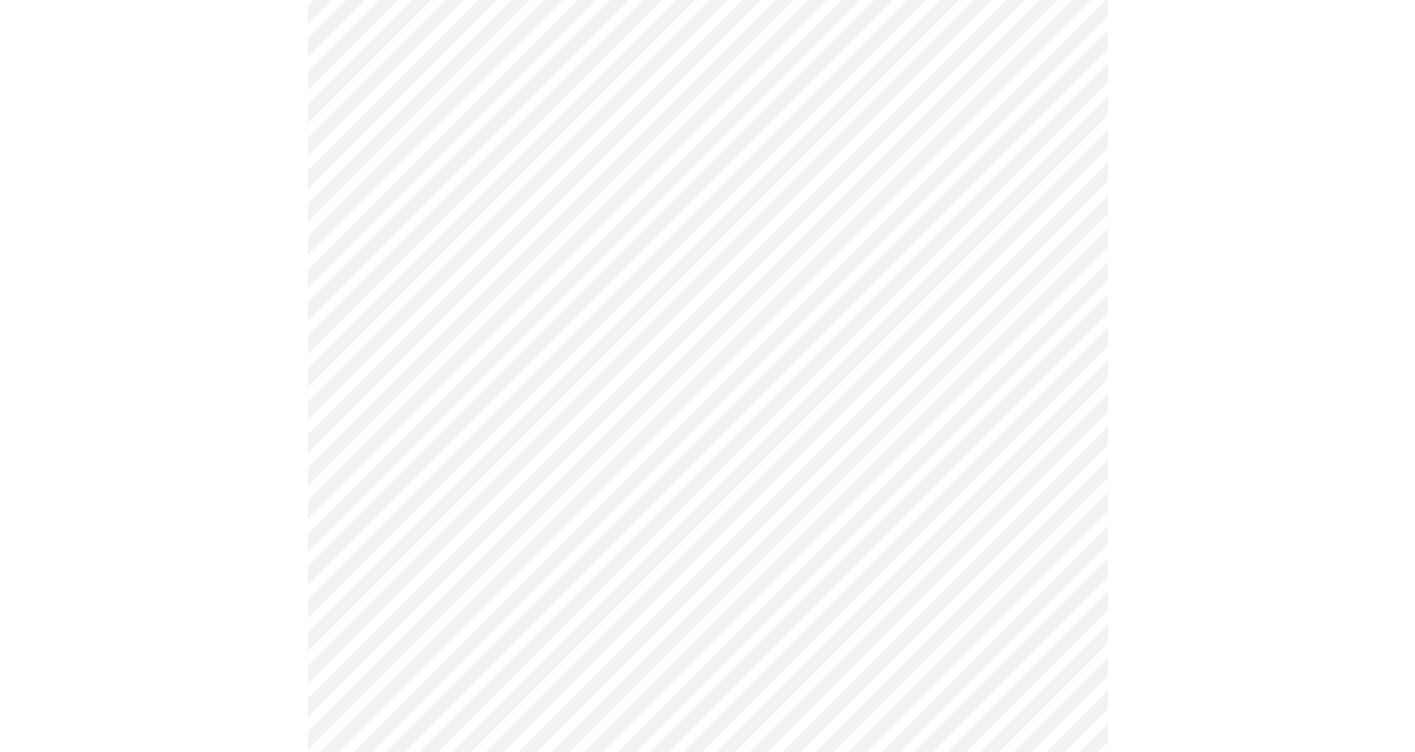scroll, scrollTop: 1380, scrollLeft: 0, axis: vertical 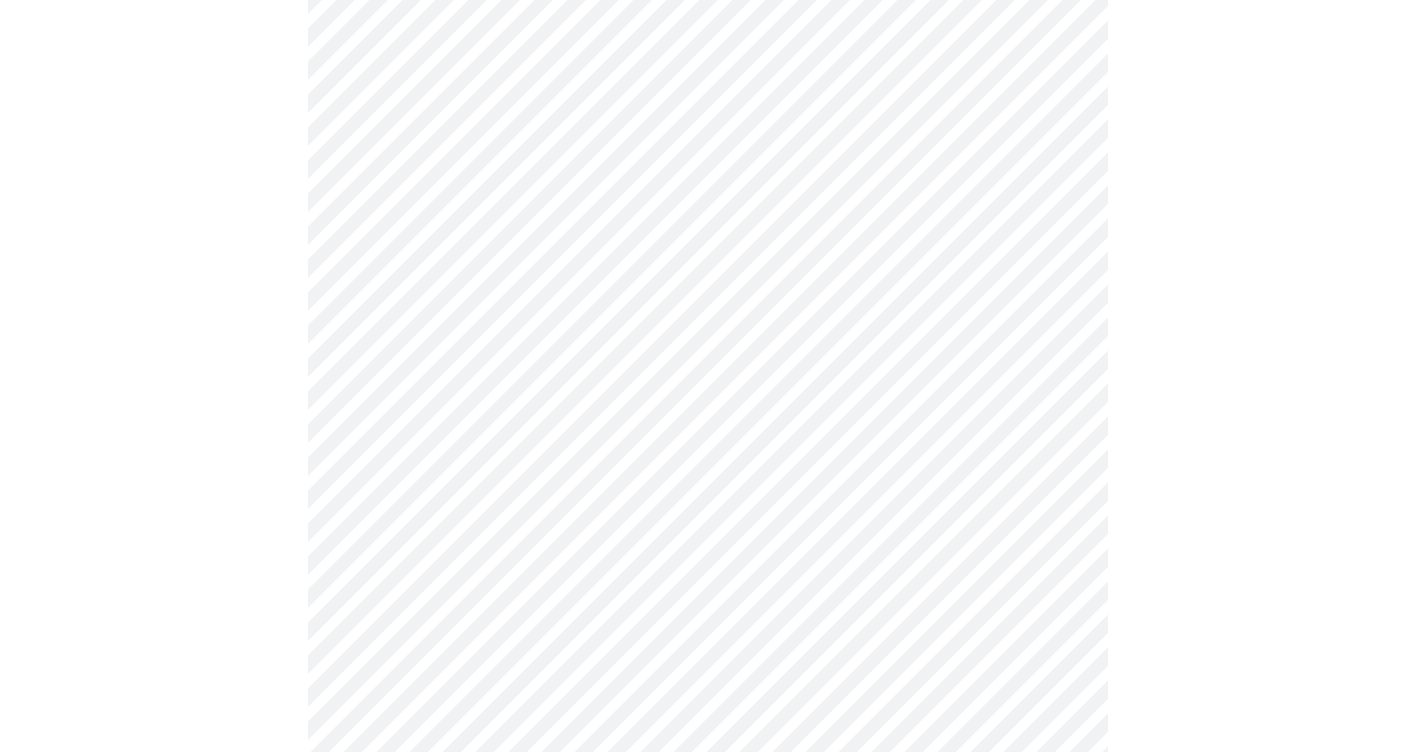 click on "MyMenopauseRx Appointments Messaging Labs Uploads Medications Community Refer a Friend Hi [USERNAME]   Intake Questions for [DAY], [MONTH] [DAY_NUM] [YEAR] @ [TIME]-[TIME] 3  /  13 Settings Billing Invoices Log out" at bounding box center (707, -154) 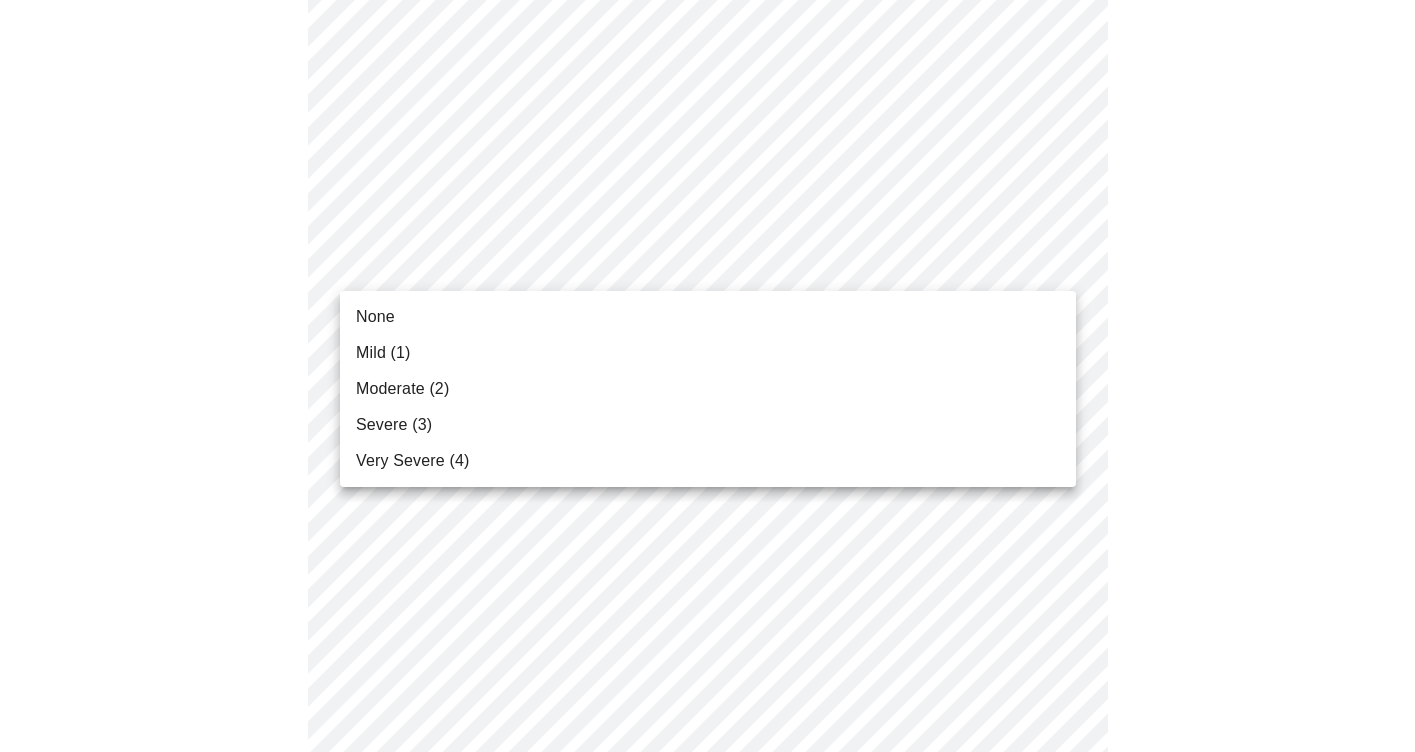 click on "Mild (1)" at bounding box center [708, 353] 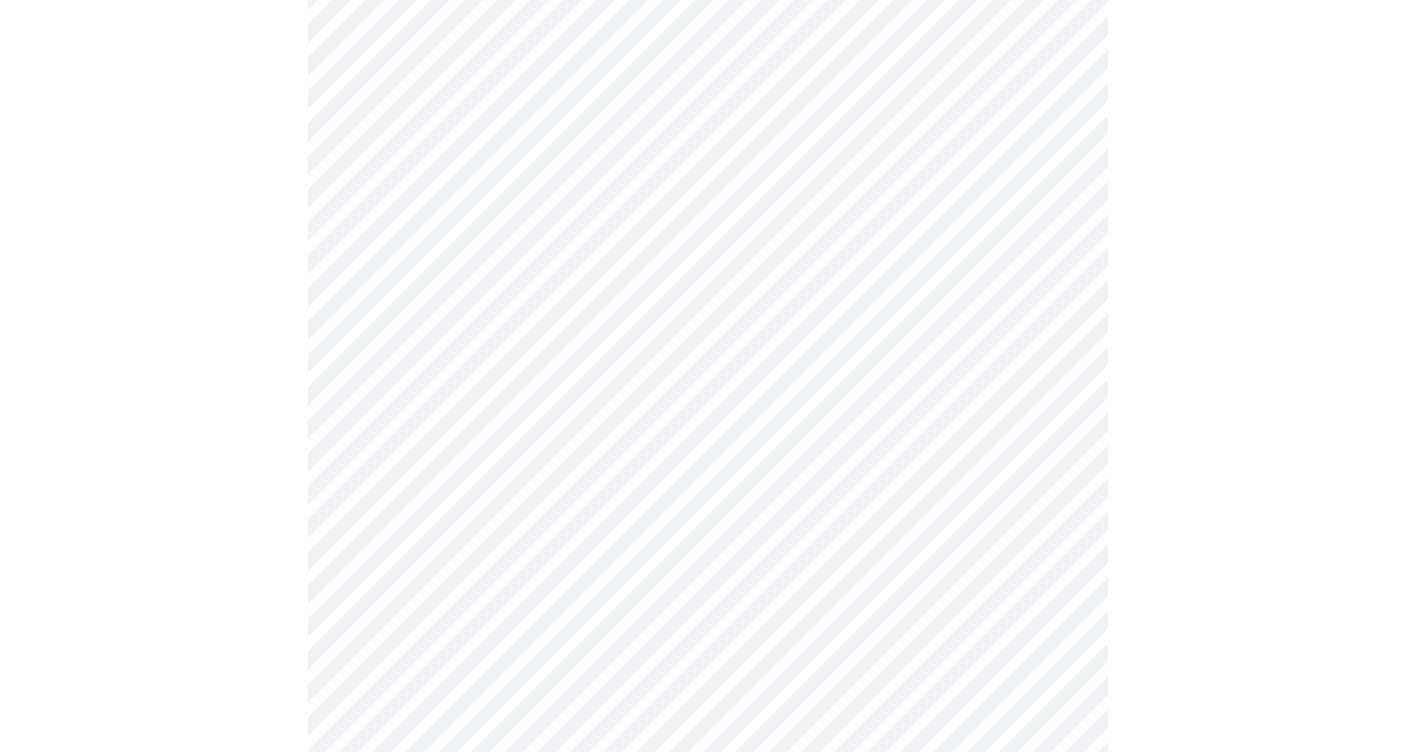 scroll, scrollTop: 1555, scrollLeft: 0, axis: vertical 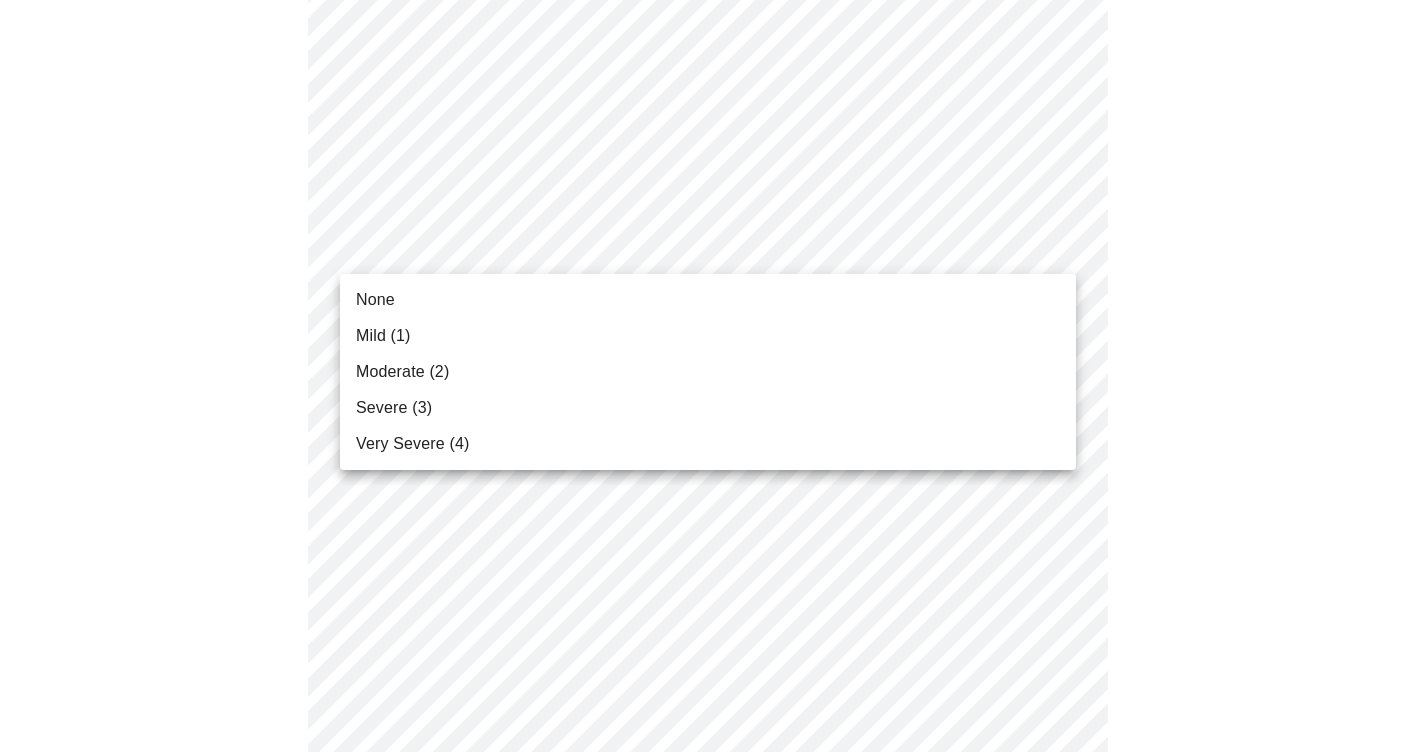 click on "MyMenopauseRx Appointments Messaging Labs Uploads Medications Community Refer a Friend Hi [USERNAME]   Intake Questions for [DAY], [MONTH] [DAY_NUM] [YEAR] @ [TIME]-[TIME] 3  /  13 Settings Billing Invoices Log out None Mild (1) Moderate (2) Severe (3) Very Severe (4)" at bounding box center [707, -343] 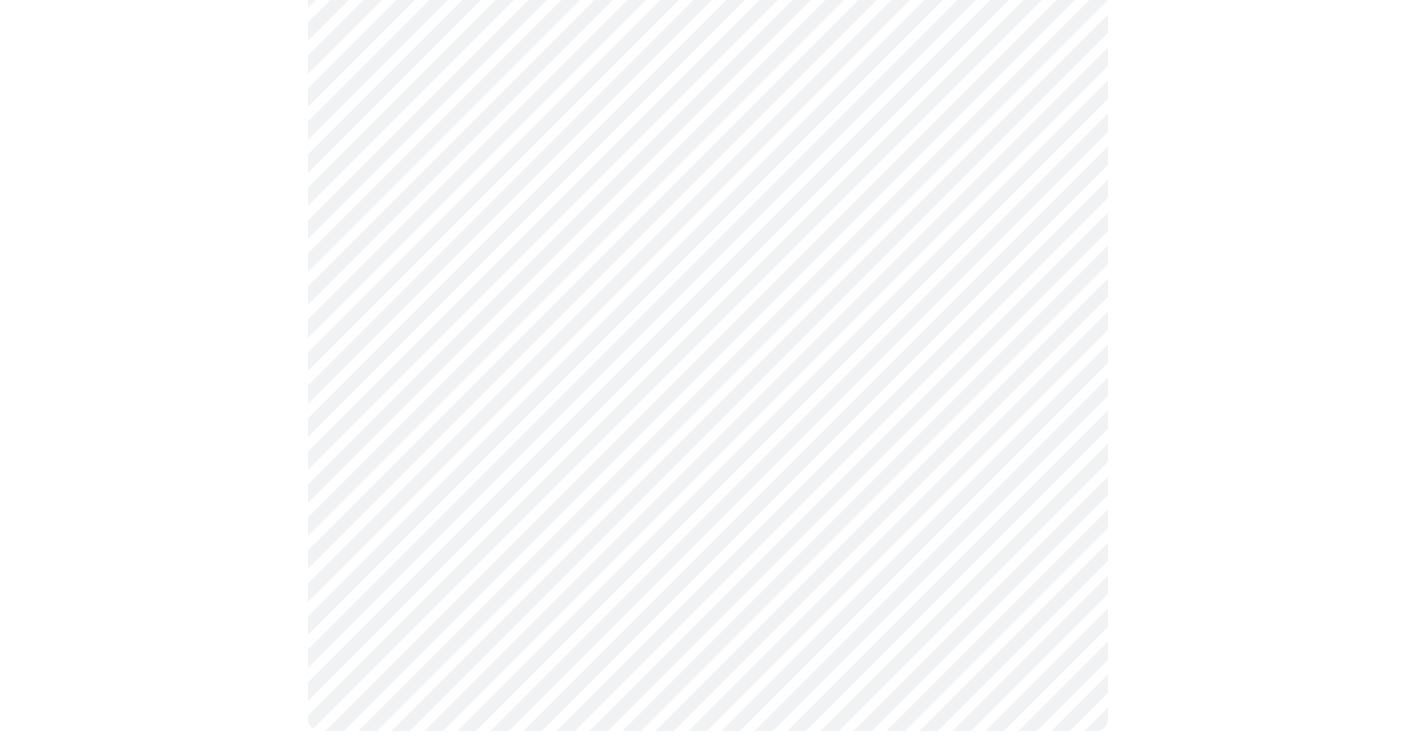 scroll, scrollTop: 1628, scrollLeft: 0, axis: vertical 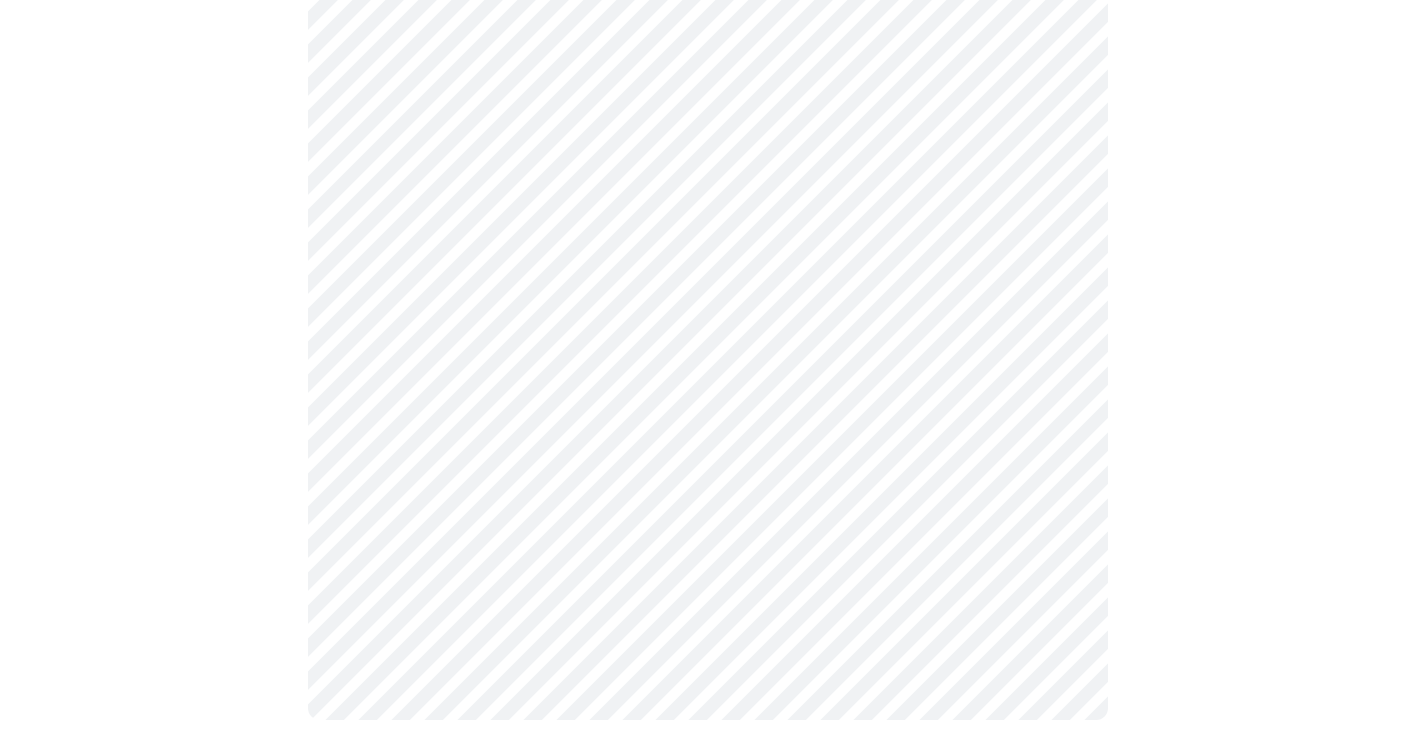 click on "MyMenopauseRx Appointments Messaging Labs Uploads Medications Community Refer a Friend Hi [USERNAME]   Intake Questions for [DAY], [MONTH] [DAY_NUM] [YEAR] @ [TIME]-[TIME] 3  /  13 Settings Billing Invoices Log out" at bounding box center (707, -430) 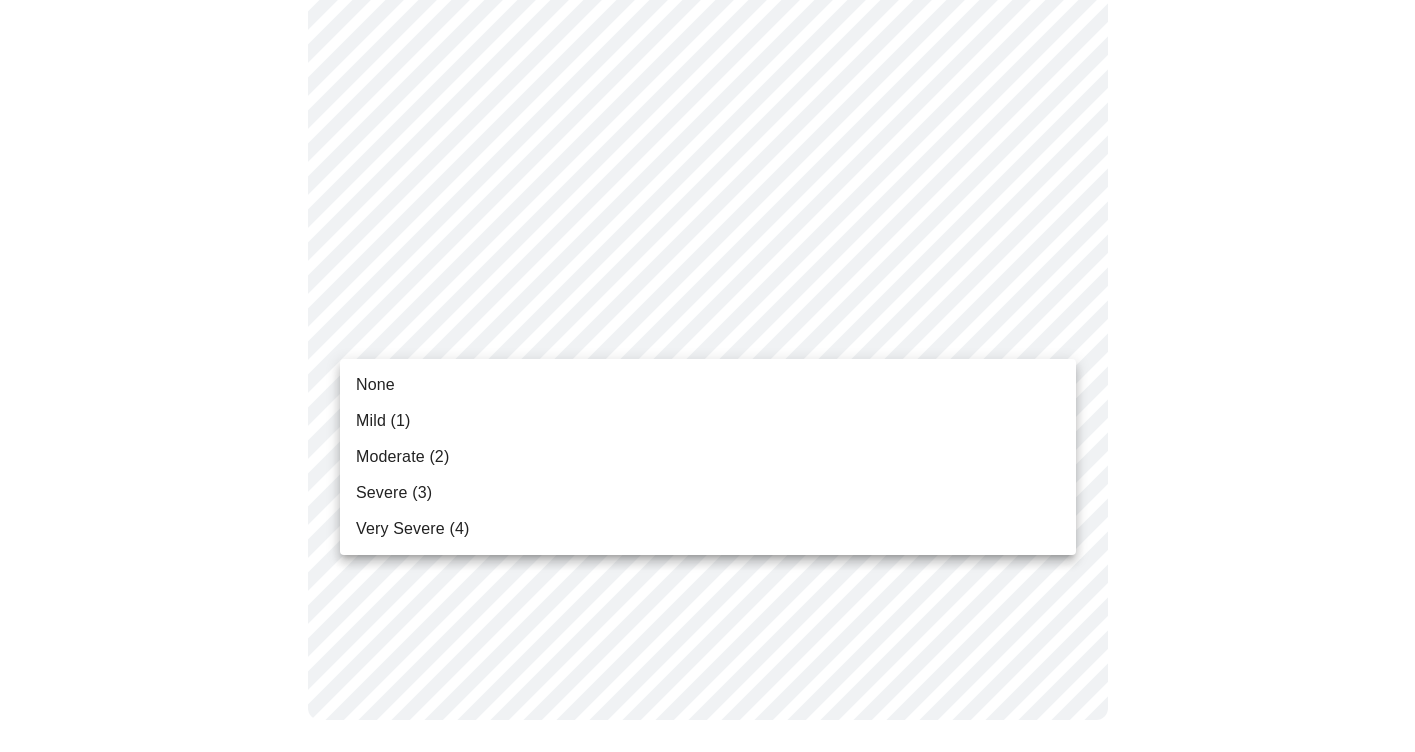 click on "None" at bounding box center [708, 385] 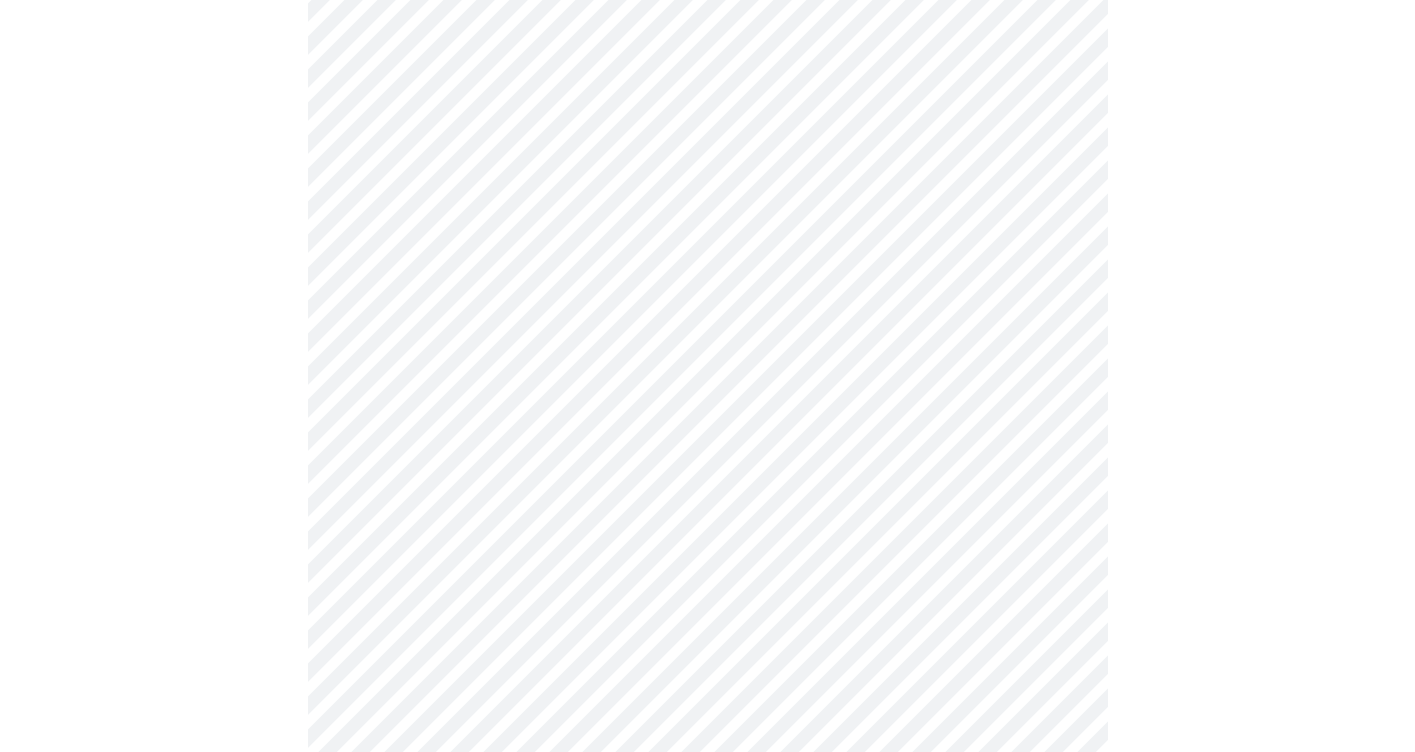 scroll, scrollTop: 752, scrollLeft: 0, axis: vertical 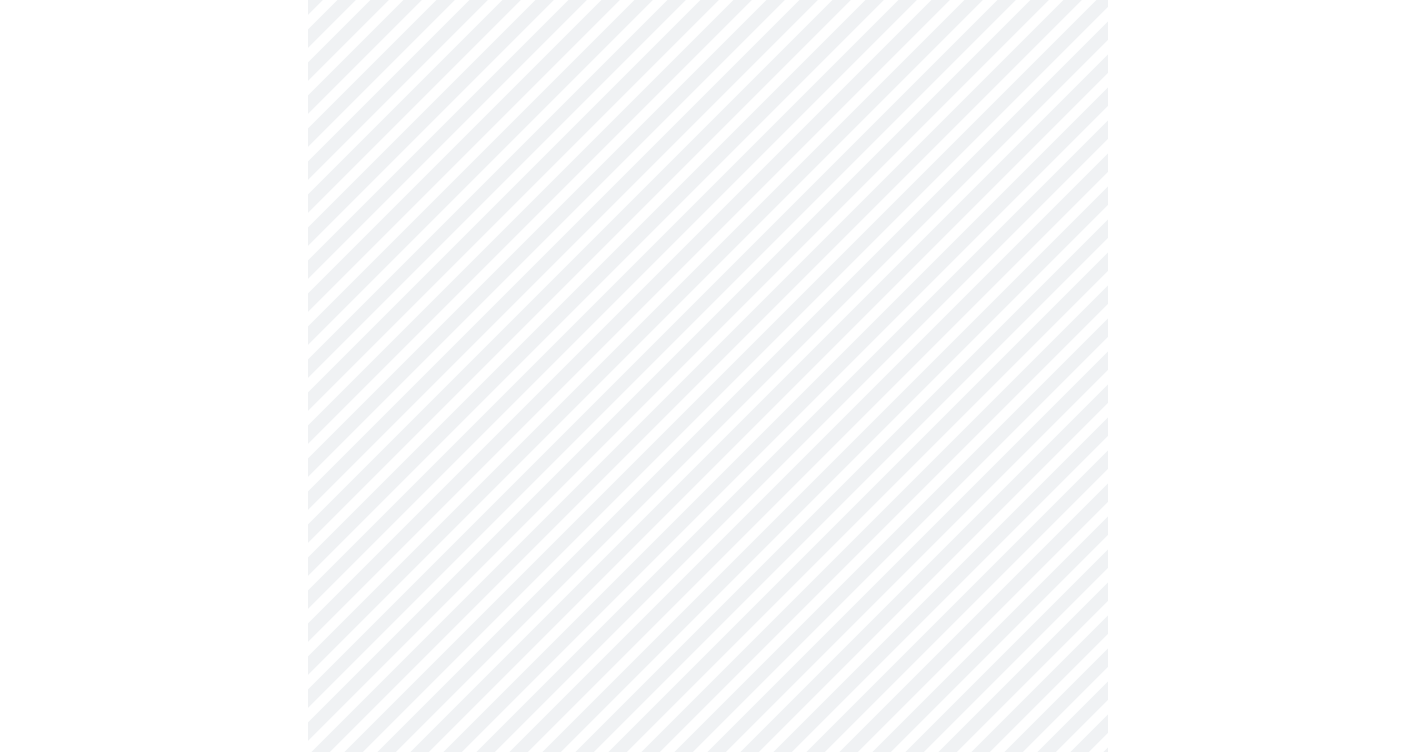 click on "MyMenopauseRx Appointments Messaging Labs Uploads Medications Community Refer a Friend Hi [USERNAME]   Intake Questions for [DAY], [MONTH] [DAY_NUM] [YEAR] @ [TIME]-[TIME] 4  /  13 Settings Billing Invoices Log out" at bounding box center (707, 202) 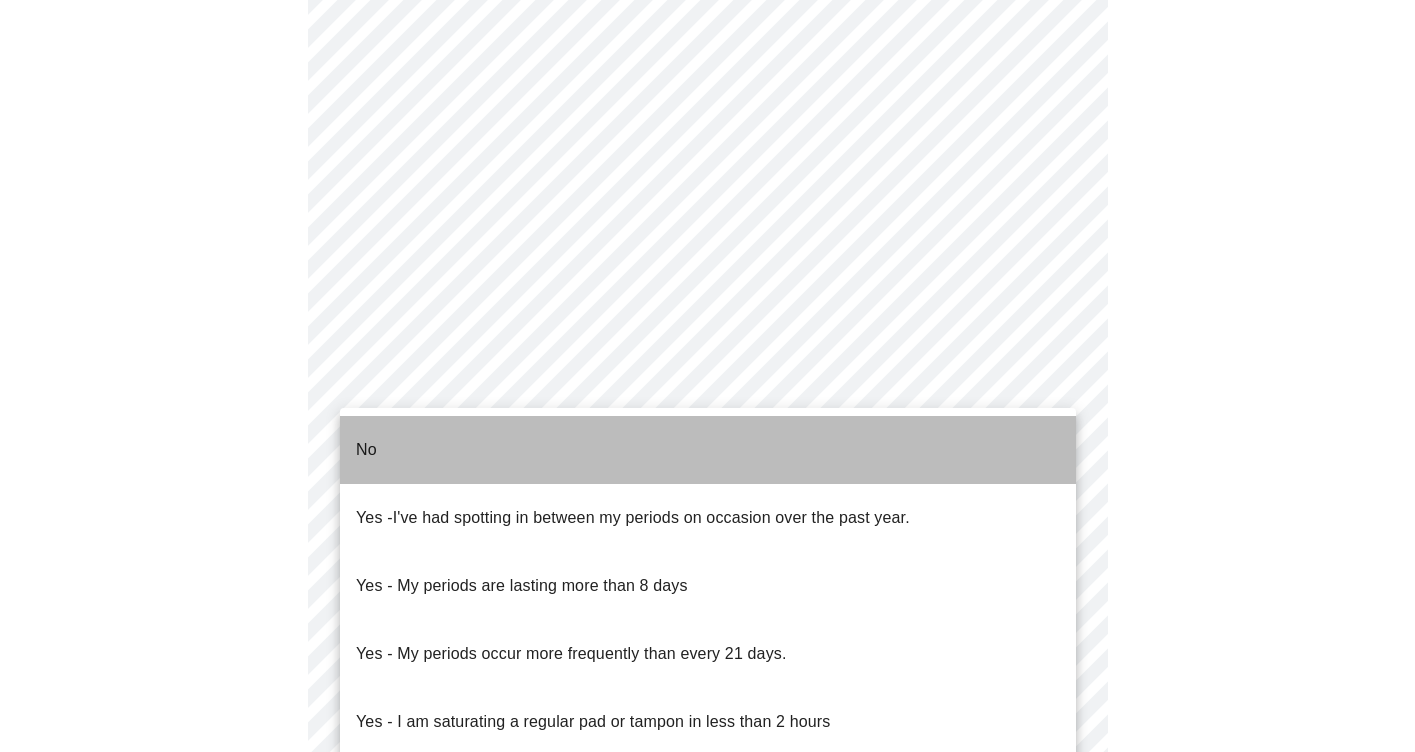 click on "No" at bounding box center [708, 450] 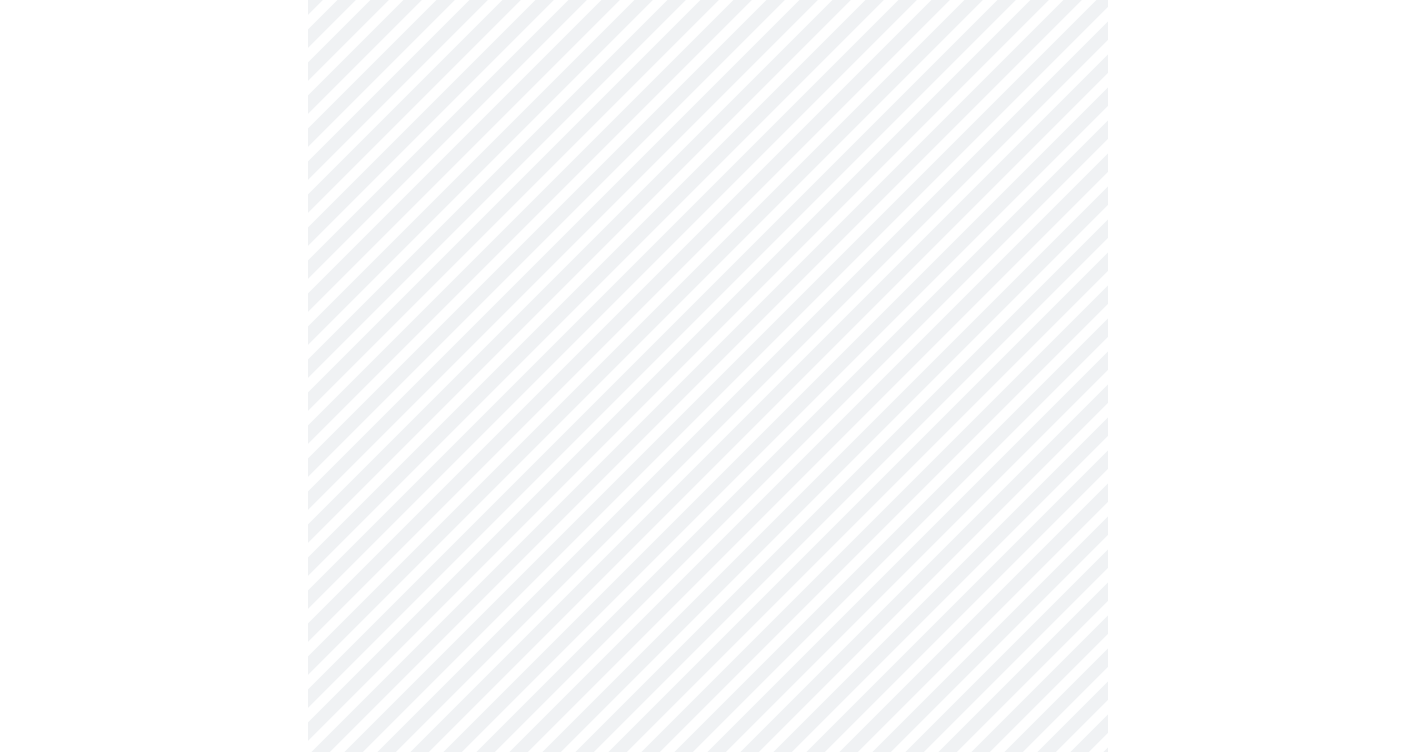 click on "MyMenopauseRx Appointments Messaging Labs Uploads Medications Community Refer a Friend Hi [USERNAME]   Intake Questions for [DAY], [MONTH] [DAY_NUM] [YEAR] @ [TIME]-[TIME] 4  /  13 Settings Billing Invoices Log out" at bounding box center [707, 196] 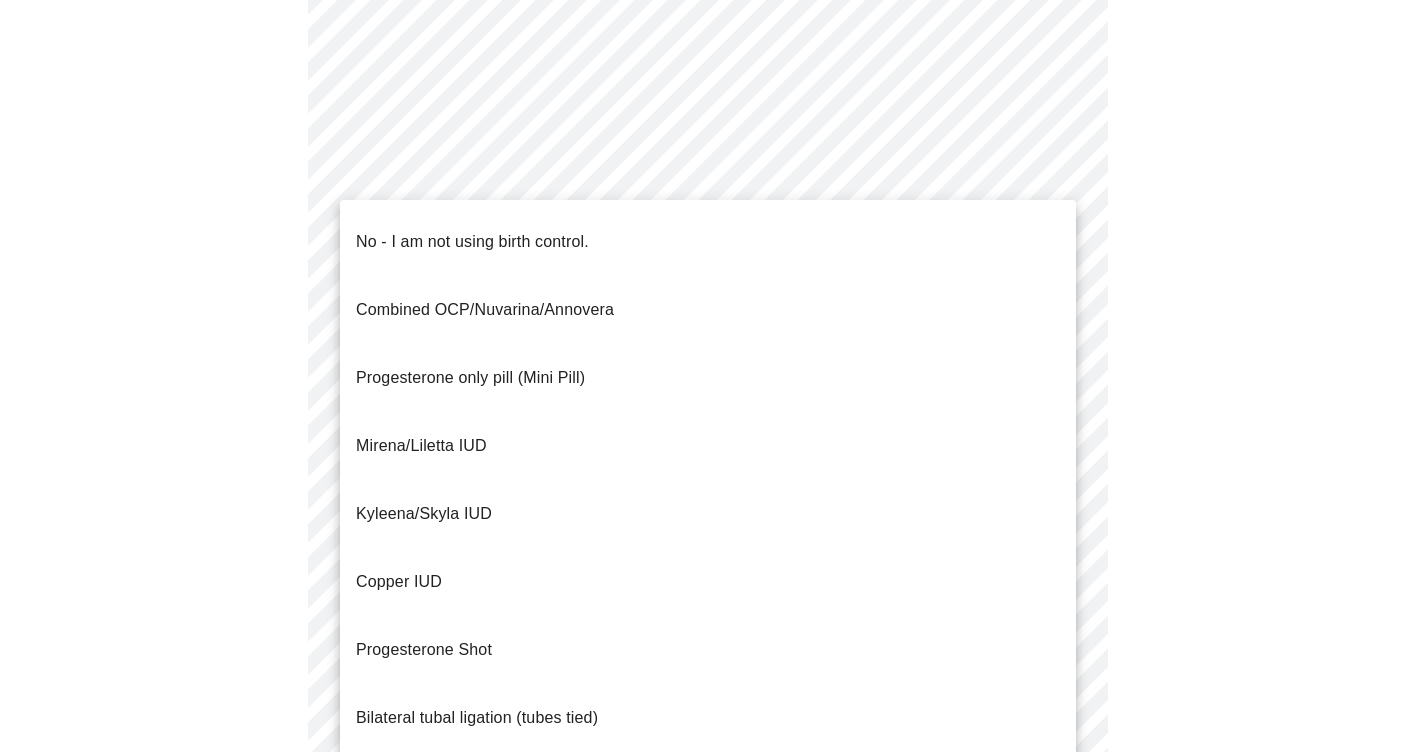 click on "Parnter had vasectomy" at bounding box center (708, 786) 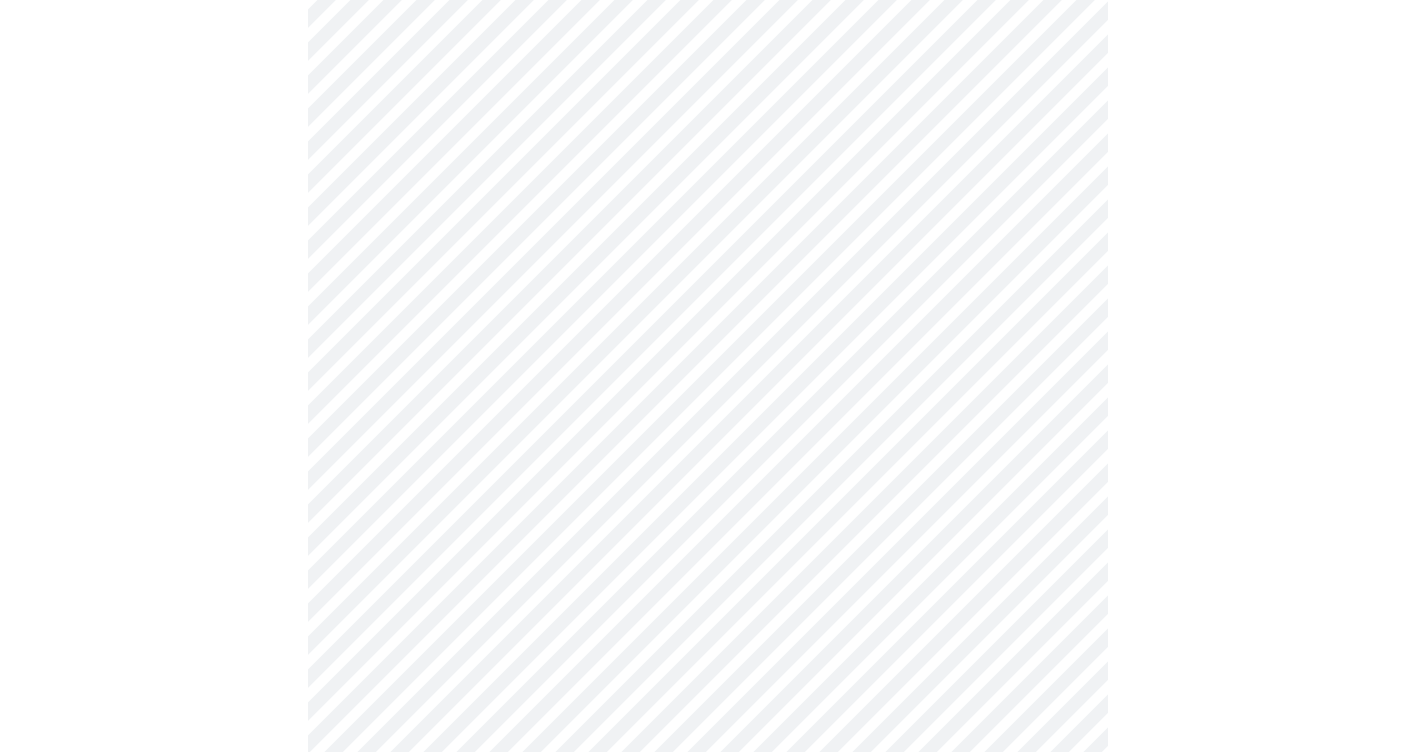 scroll, scrollTop: 856, scrollLeft: 0, axis: vertical 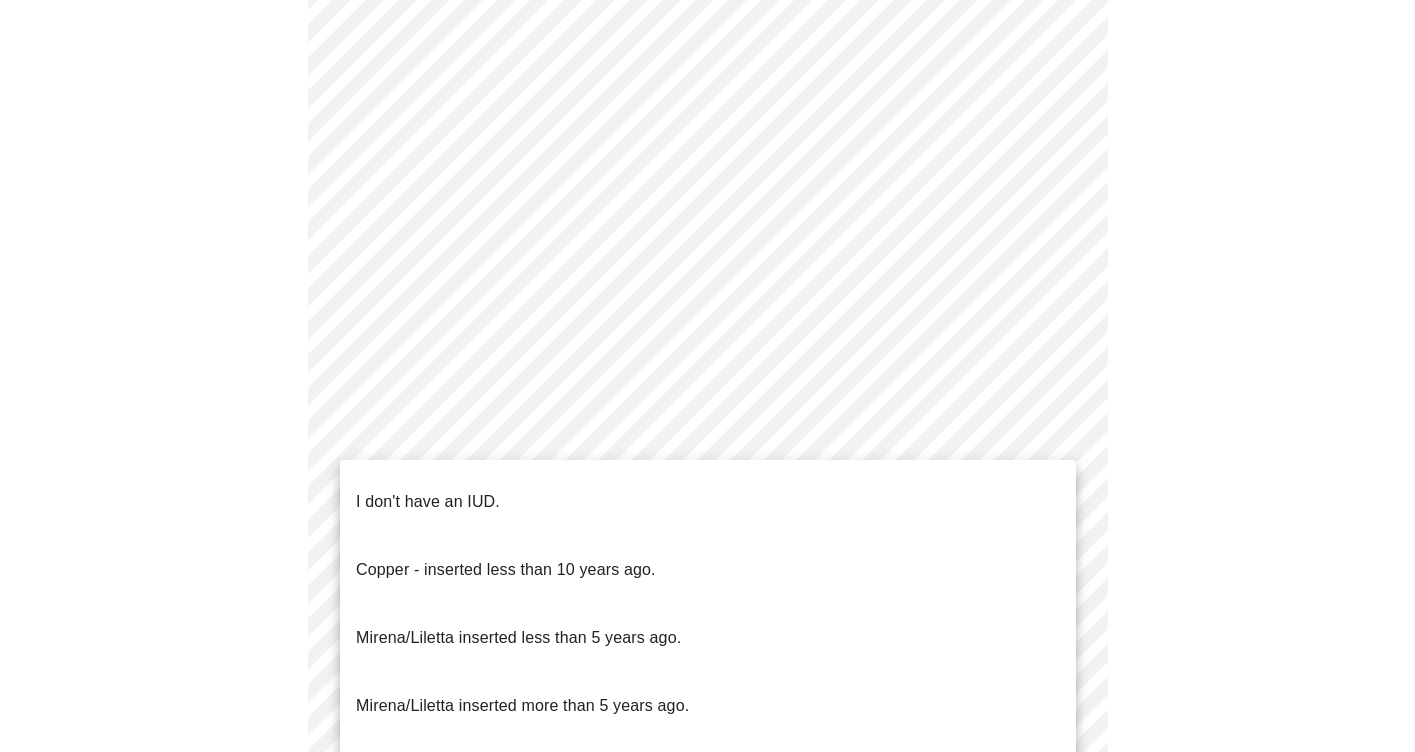 click on "MyMenopauseRx Appointments Messaging Labs Uploads Medications Community Refer a Friend Hi [USERNAME]   Intake Questions for [DAY], [MONTH] [DAY_NUM] [YEAR] @ [TIME]-[TIME] 4  /  13 Settings Billing Invoices Log out I don't have an IUD.
Copper - inserted less than 10 years ago.
Mirena/Liletta inserted less than 5 years ago.
Mirena/Liletta inserted more than 5 years ago.
Kyleena, inserted more than 5 years ago." at bounding box center (707, 86) 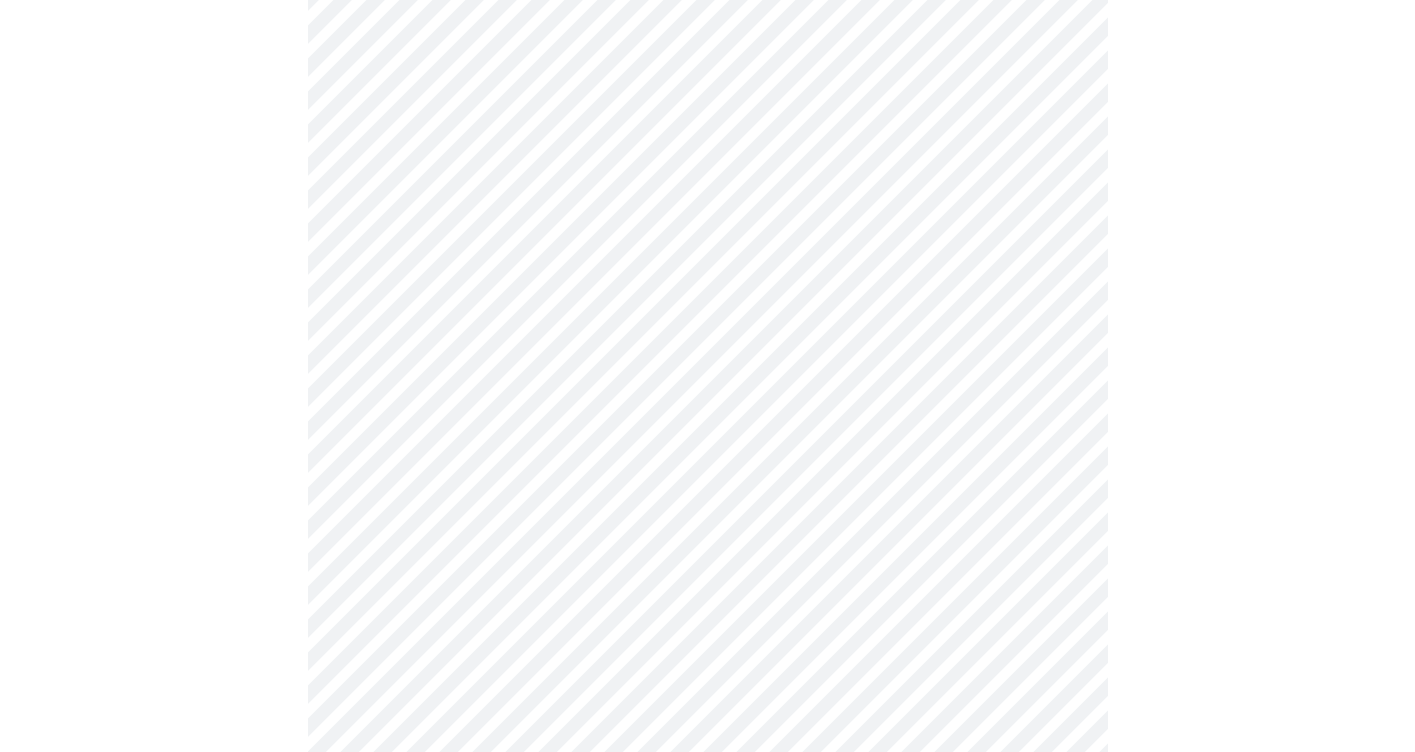 scroll, scrollTop: 1033, scrollLeft: 0, axis: vertical 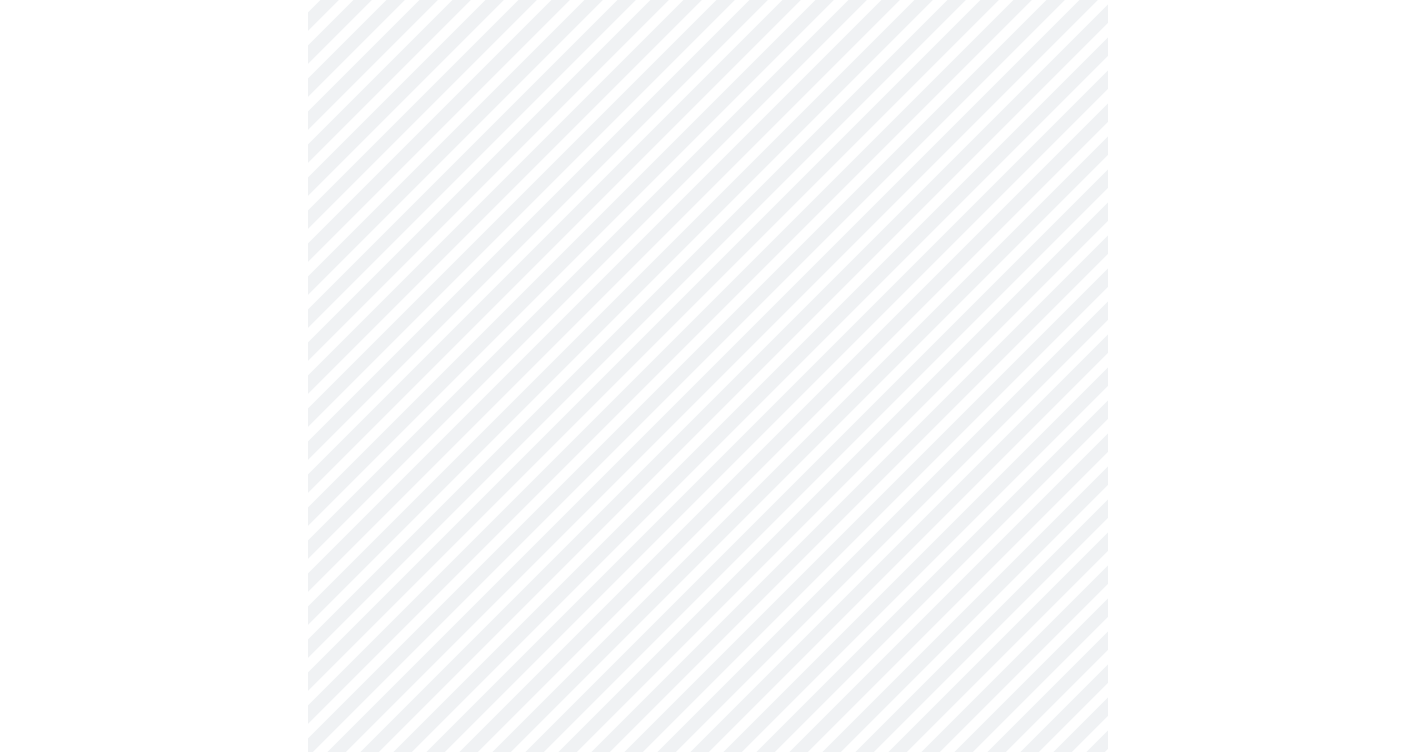 click on "MyMenopauseRx Appointments Messaging Labs Uploads Medications Community Refer a Friend Hi [USERNAME]   Intake Questions for [DAY], [MONTH] [DAY_NUM] [YEAR] @ [TIME]-[TIME] 4  /  13 Settings Billing Invoices Log out" at bounding box center [707, -97] 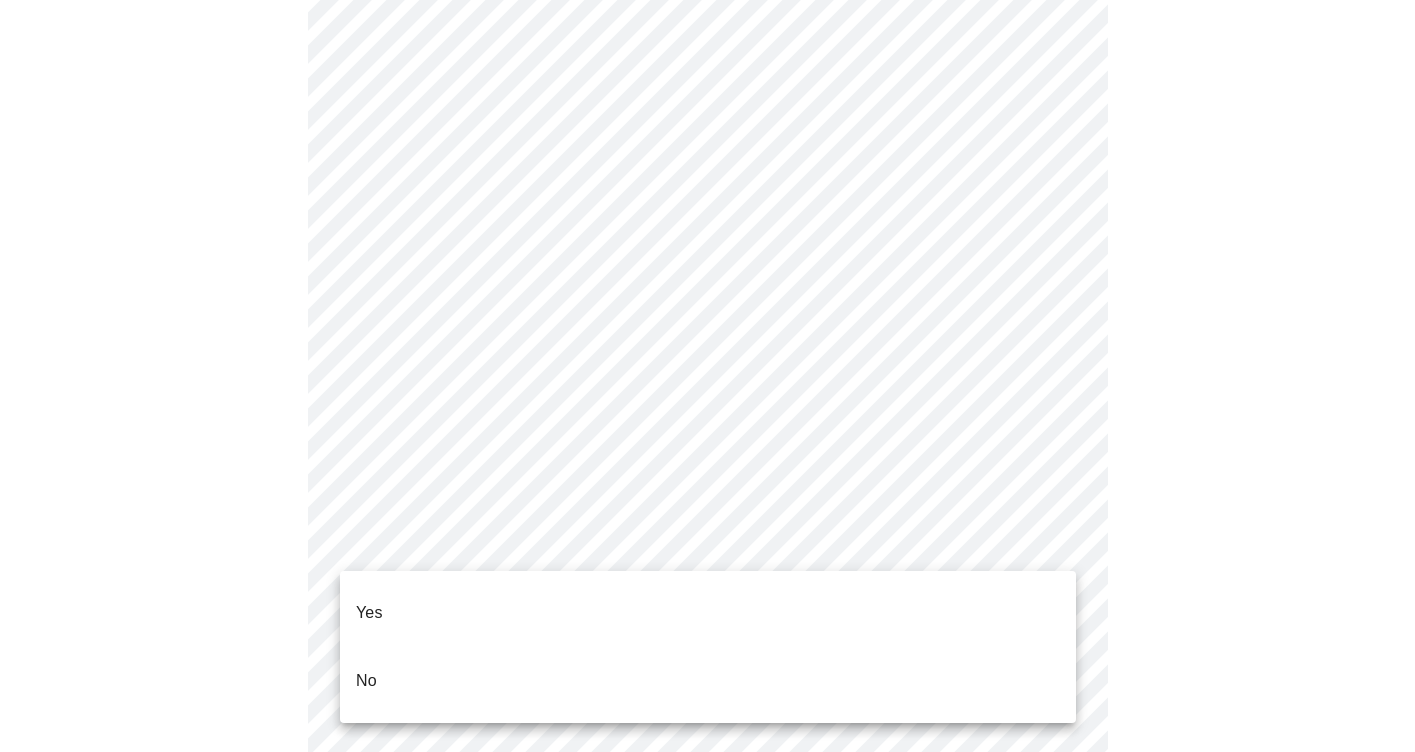 click on "Yes" at bounding box center (708, 613) 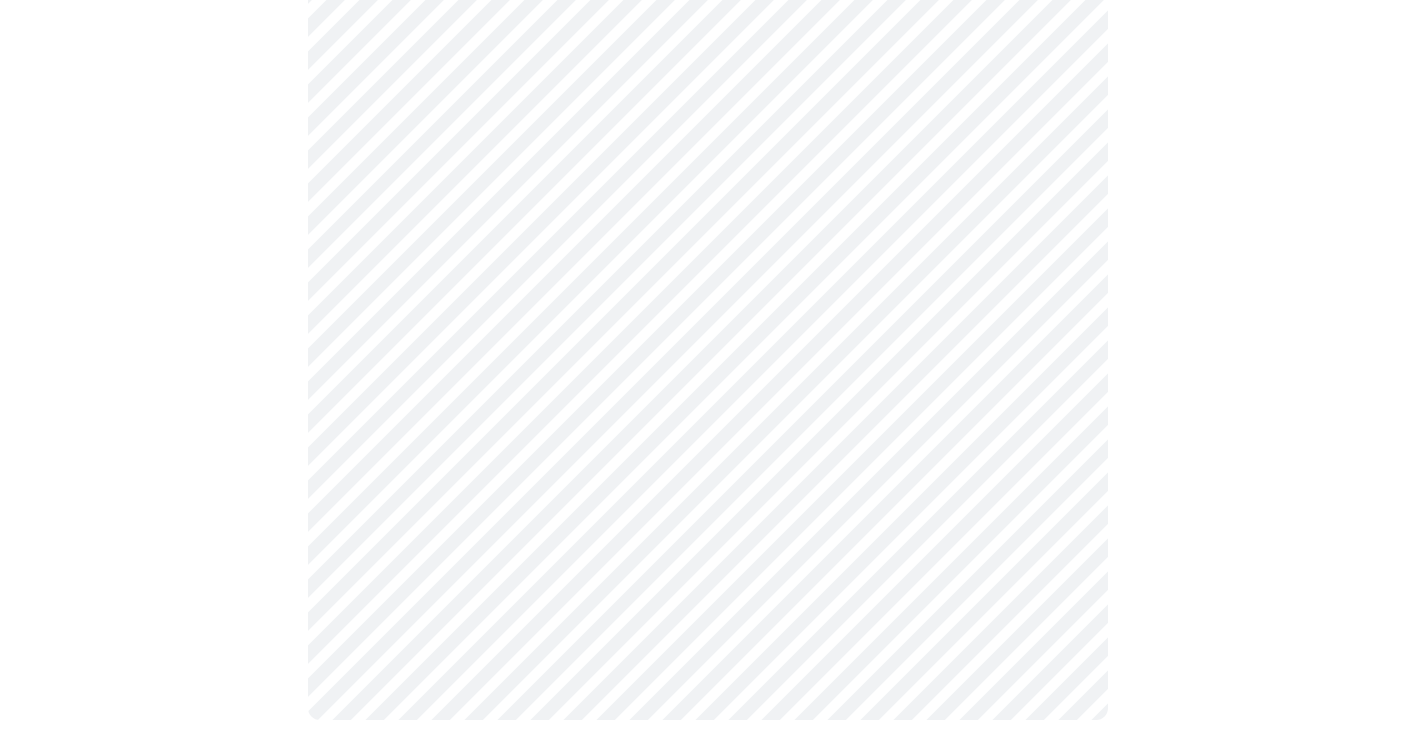 scroll, scrollTop: 0, scrollLeft: 0, axis: both 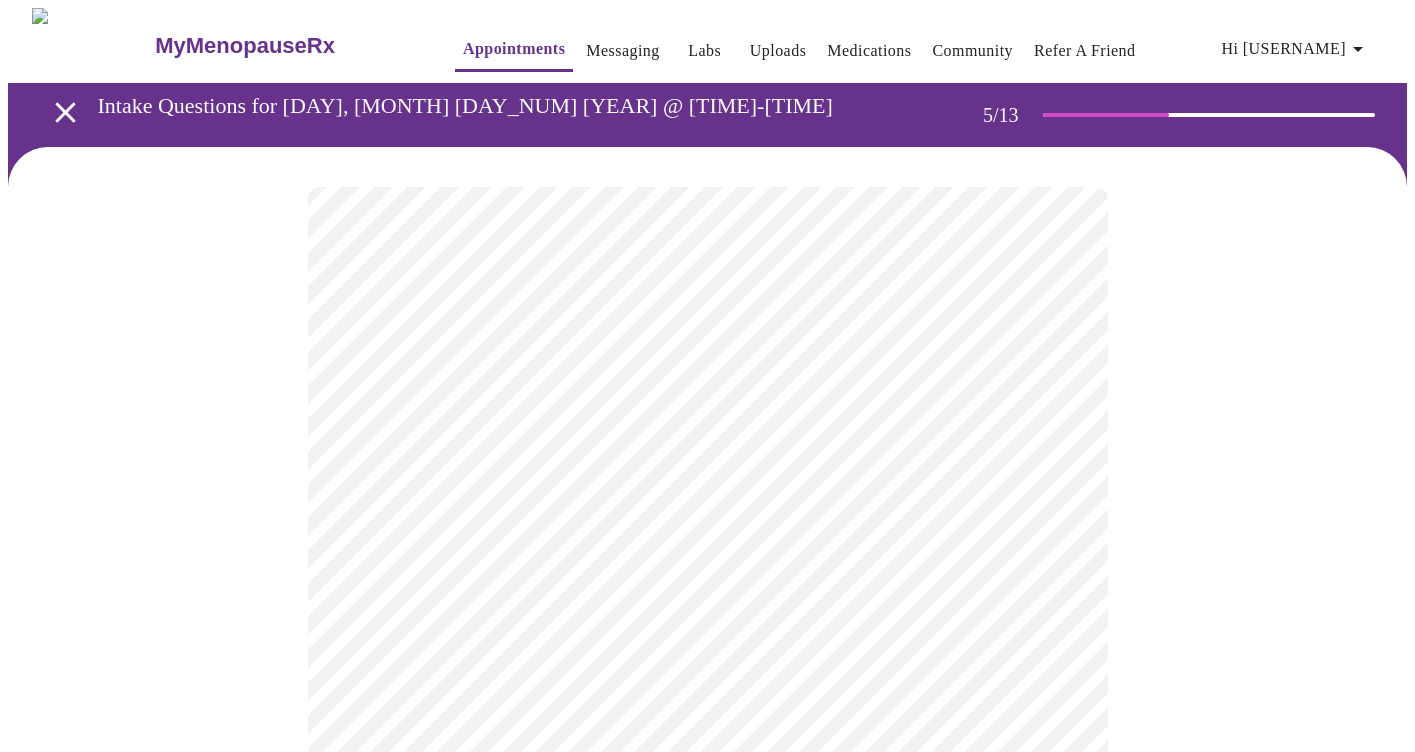 click on "MyMenopauseRx Appointments Messaging Labs Uploads Medications Community Refer a Friend Hi [USERNAME]   Intake Questions for [DAY], [MONTH] [DAY_NUM] [YEAR] @ [TIME]-[TIME] 5  /  13 Settings Billing Invoices Log out" at bounding box center (707, 660) 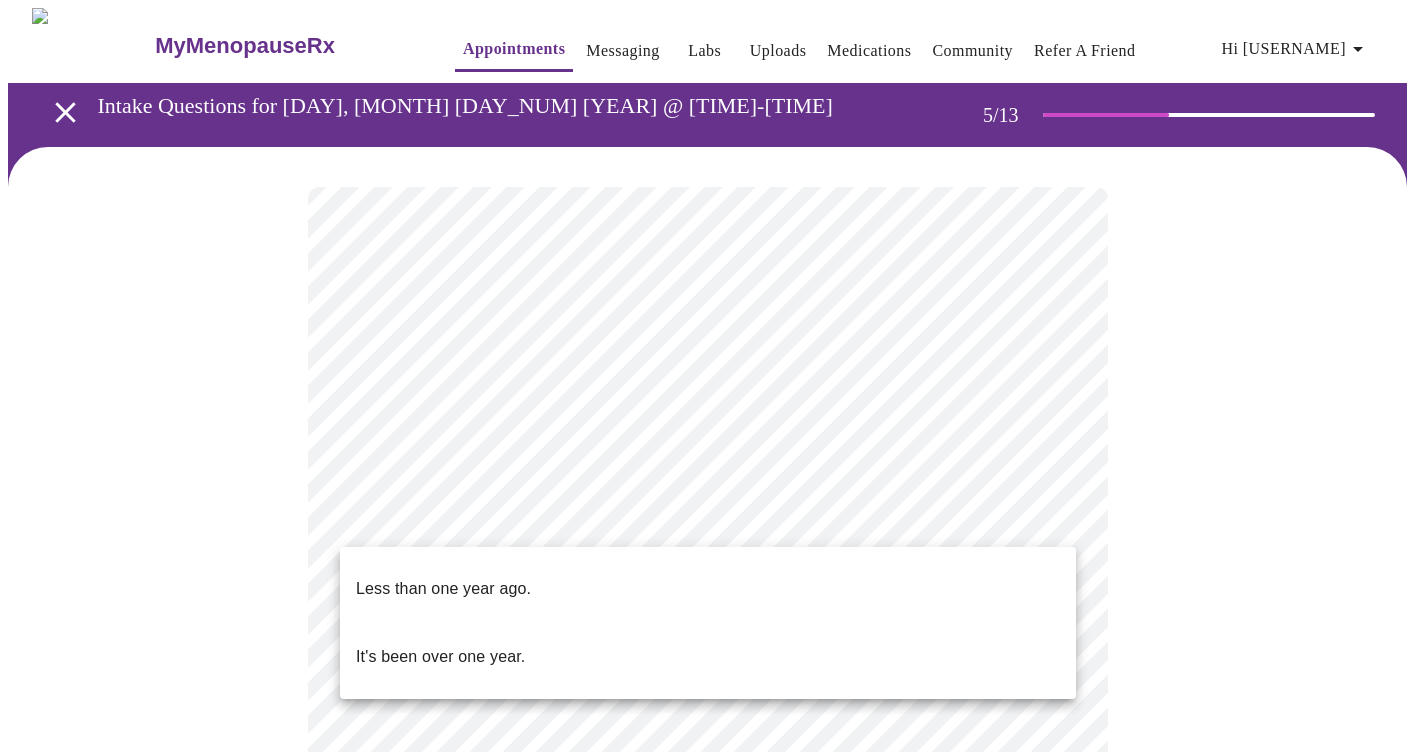 click on "Less than one year ago." at bounding box center (708, 589) 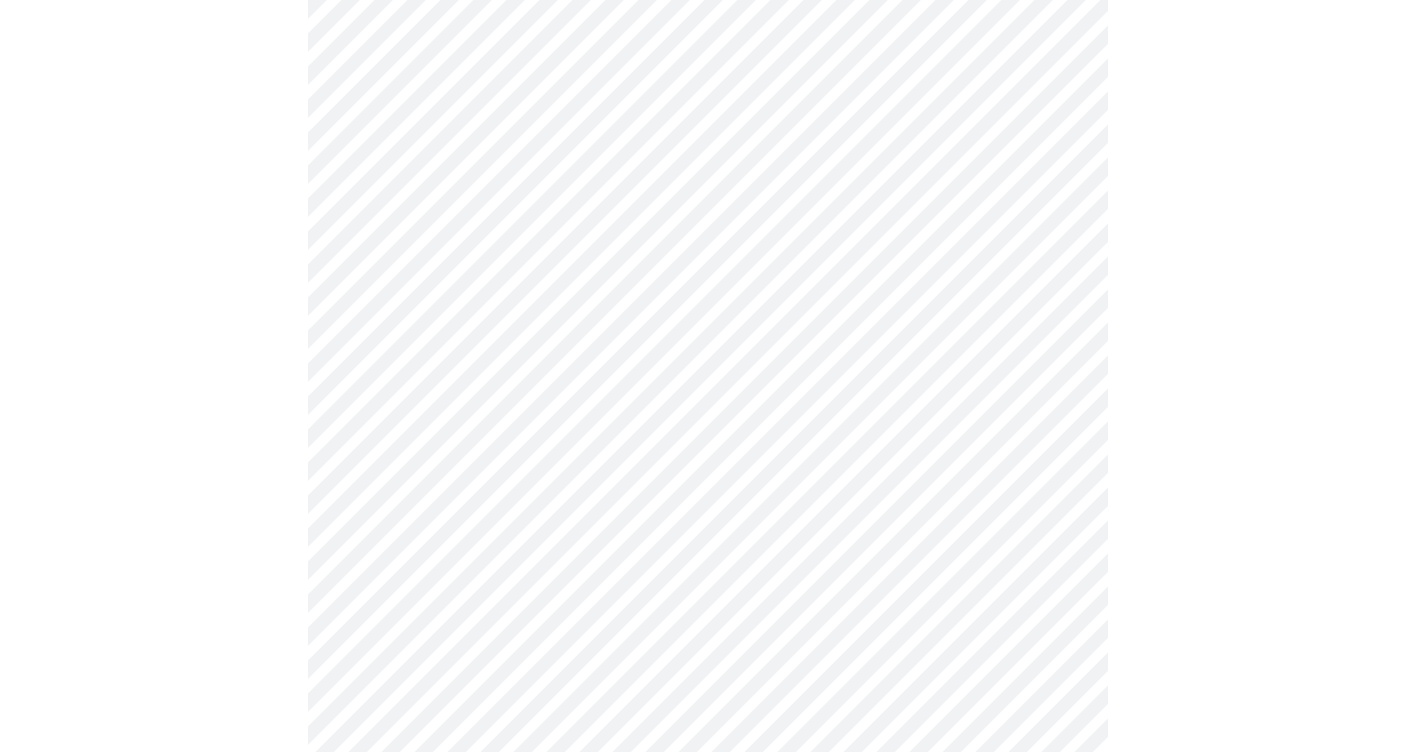 scroll, scrollTop: 5117, scrollLeft: 0, axis: vertical 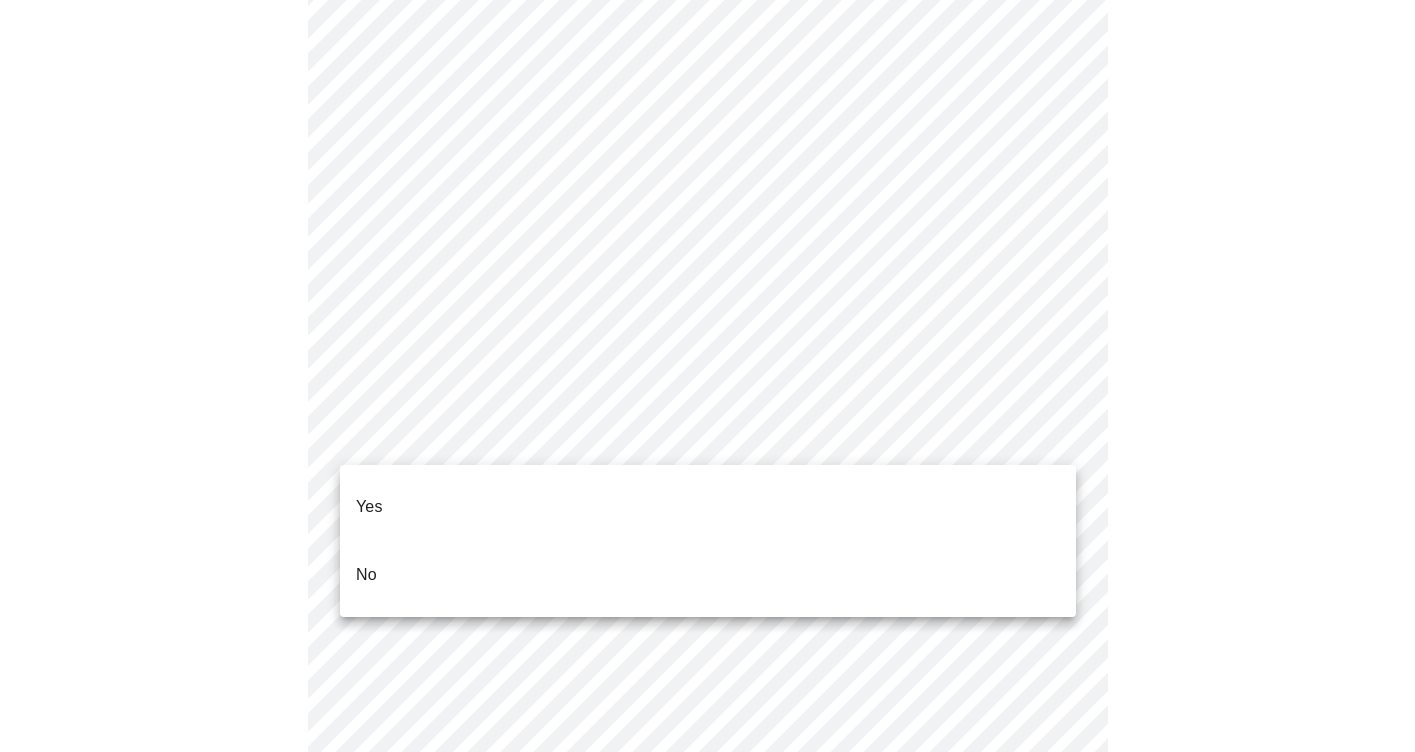 click on "MyMenopauseRx Appointments Messaging Labs Uploads Medications Community Refer a Friend Hi [USERNAME]   Intake Questions for [DAY], [MONTH] [DAY_NUM] [YEAR] @ [TIME]-[TIME] 7  /  13 Settings Billing Invoices Log out Yes
No" at bounding box center (707, -1924) 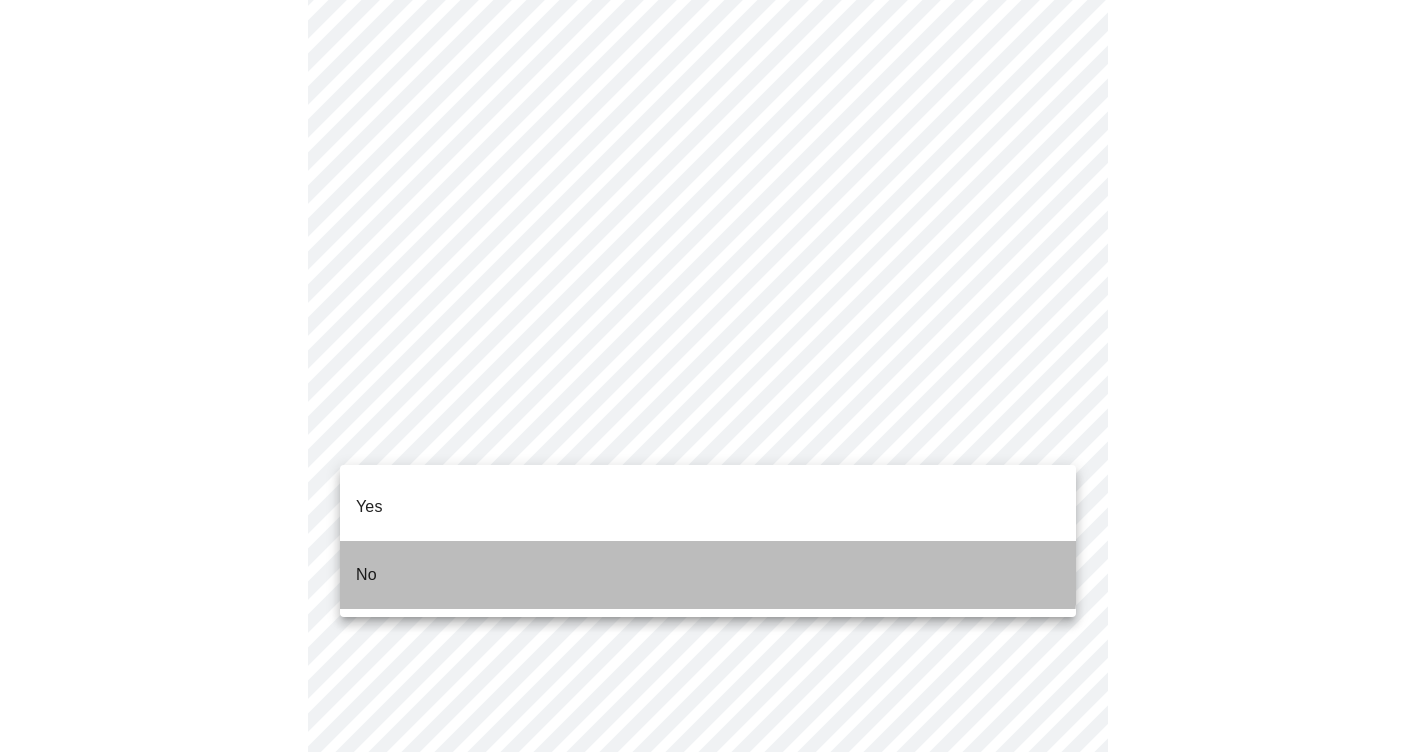 click on "No" at bounding box center (708, 575) 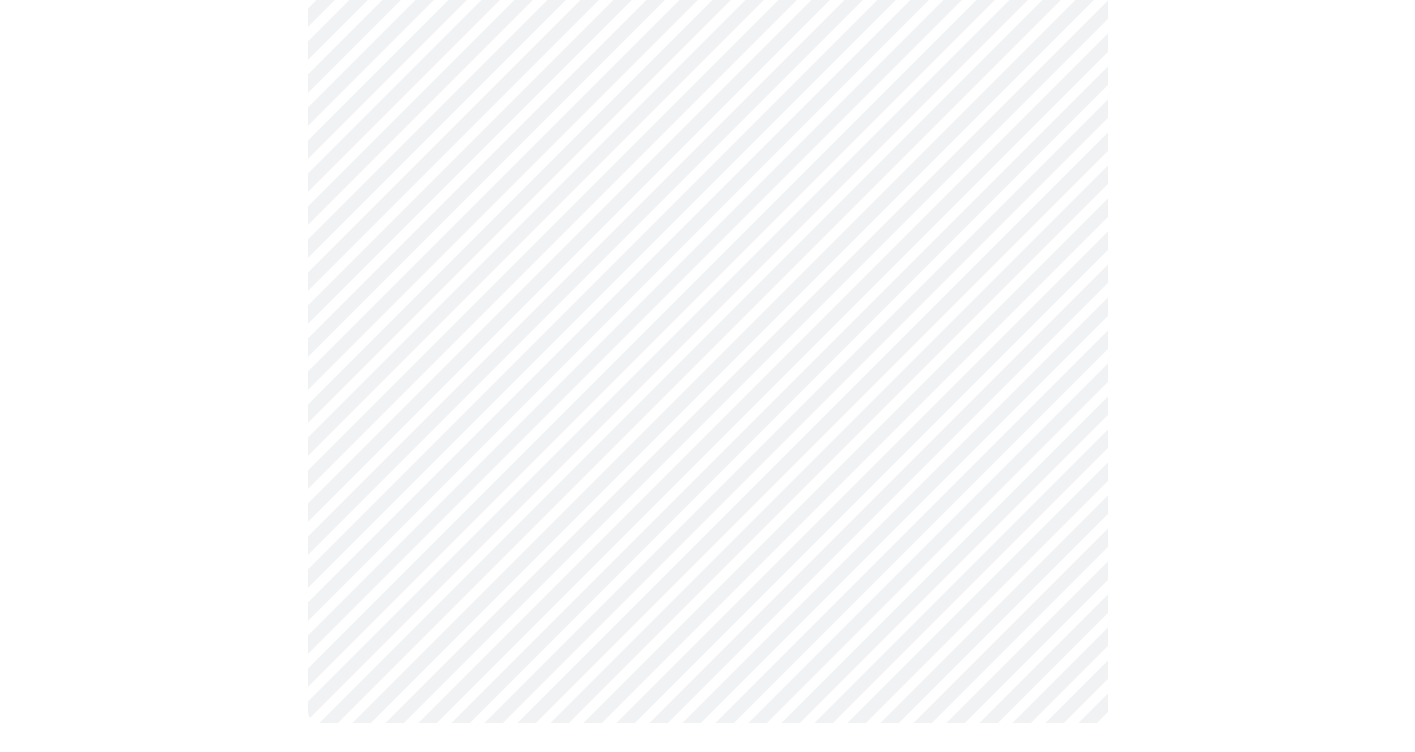 scroll, scrollTop: 1832, scrollLeft: 0, axis: vertical 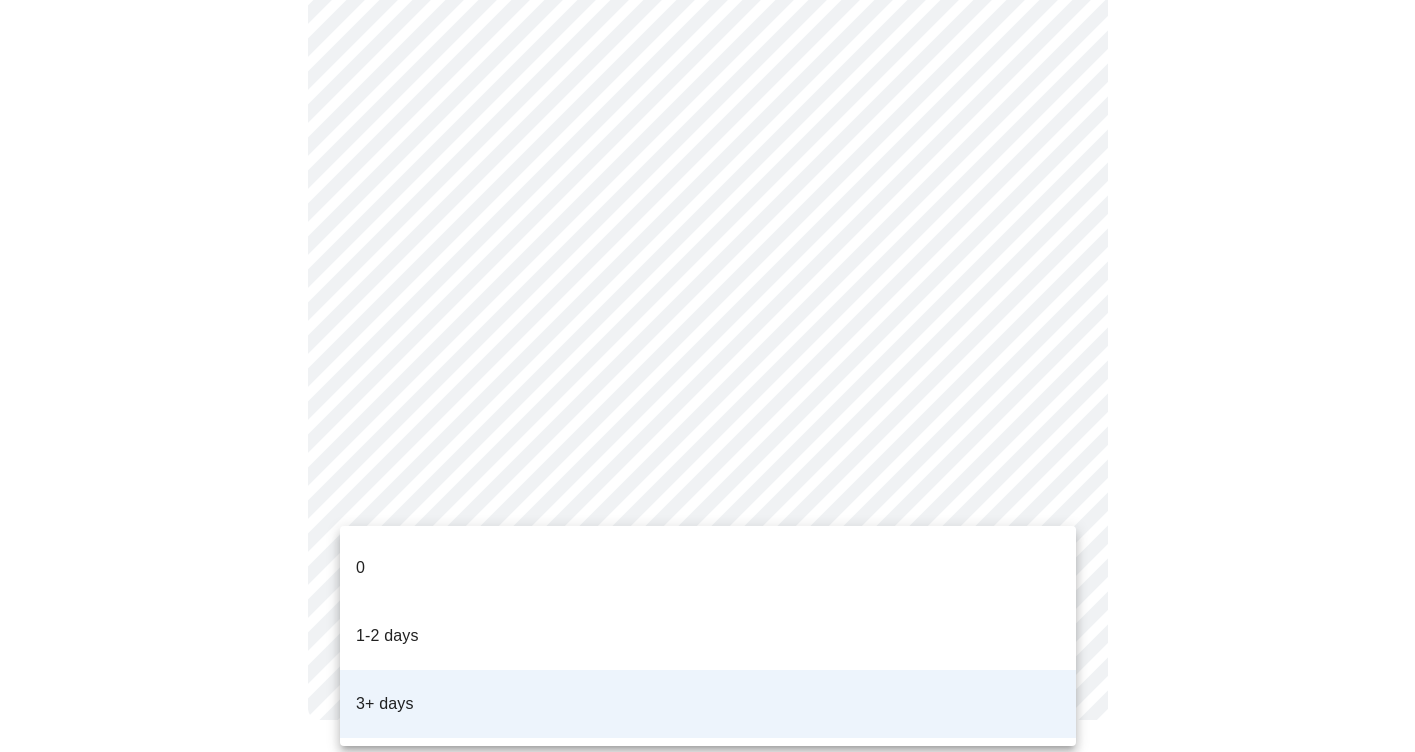 click on "MyMenopauseRx Appointments Messaging Labs Uploads Medications Community Refer a Friend Hi [USERNAME]   Intake Questions for [DAY], [MONTH] [DAY_NUM] [YEAR] @ [TIME]-[TIME] 10  /  13 Settings Billing Invoices Log out 0
1-2 days
3+ days" at bounding box center (707, -532) 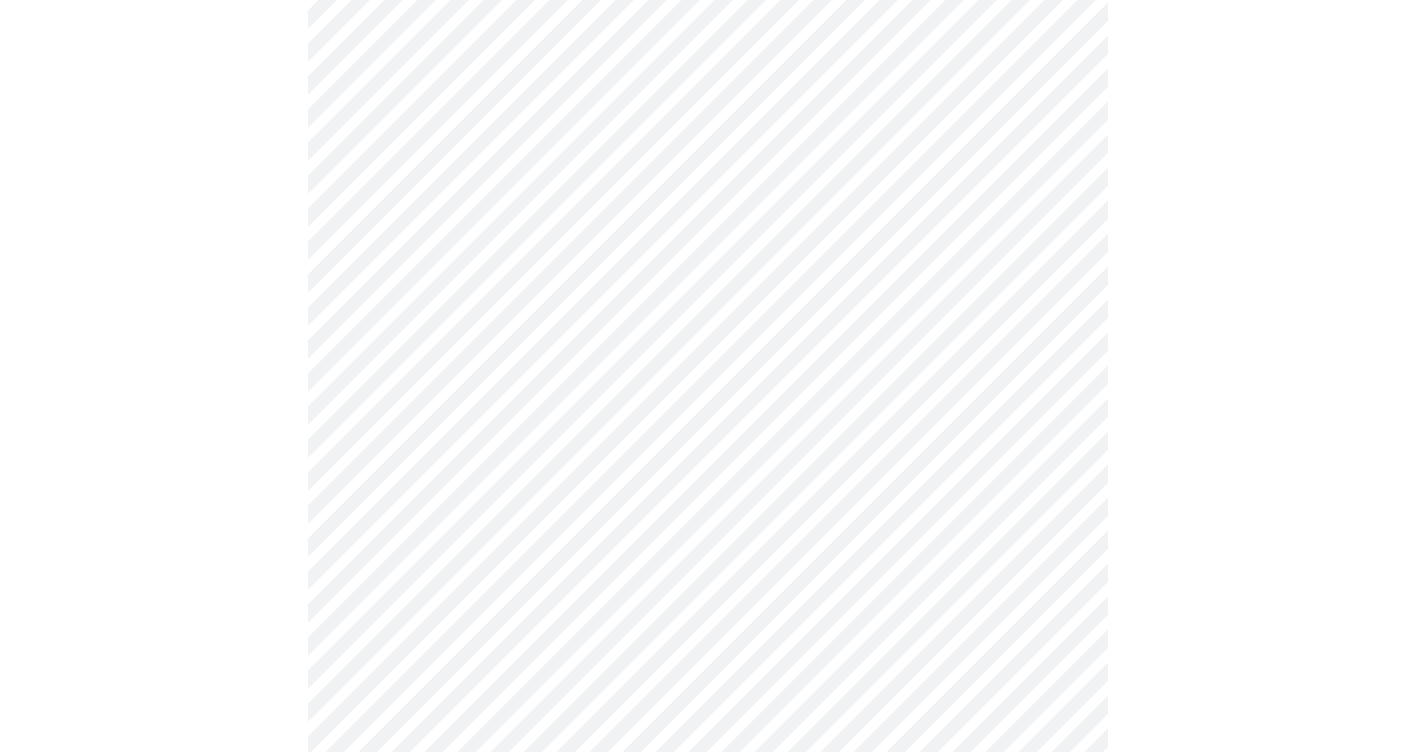 scroll, scrollTop: 1046, scrollLeft: 0, axis: vertical 